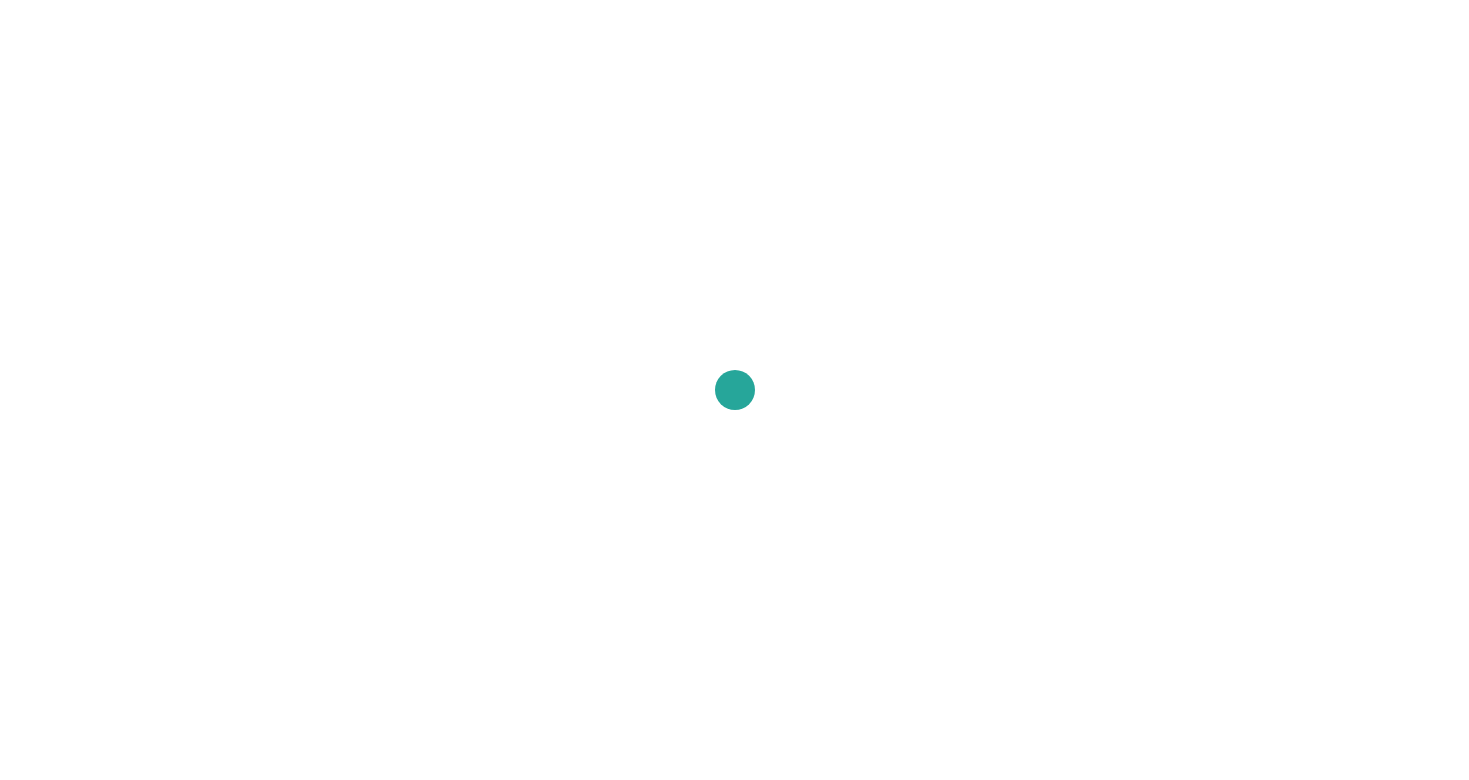 scroll, scrollTop: 0, scrollLeft: 0, axis: both 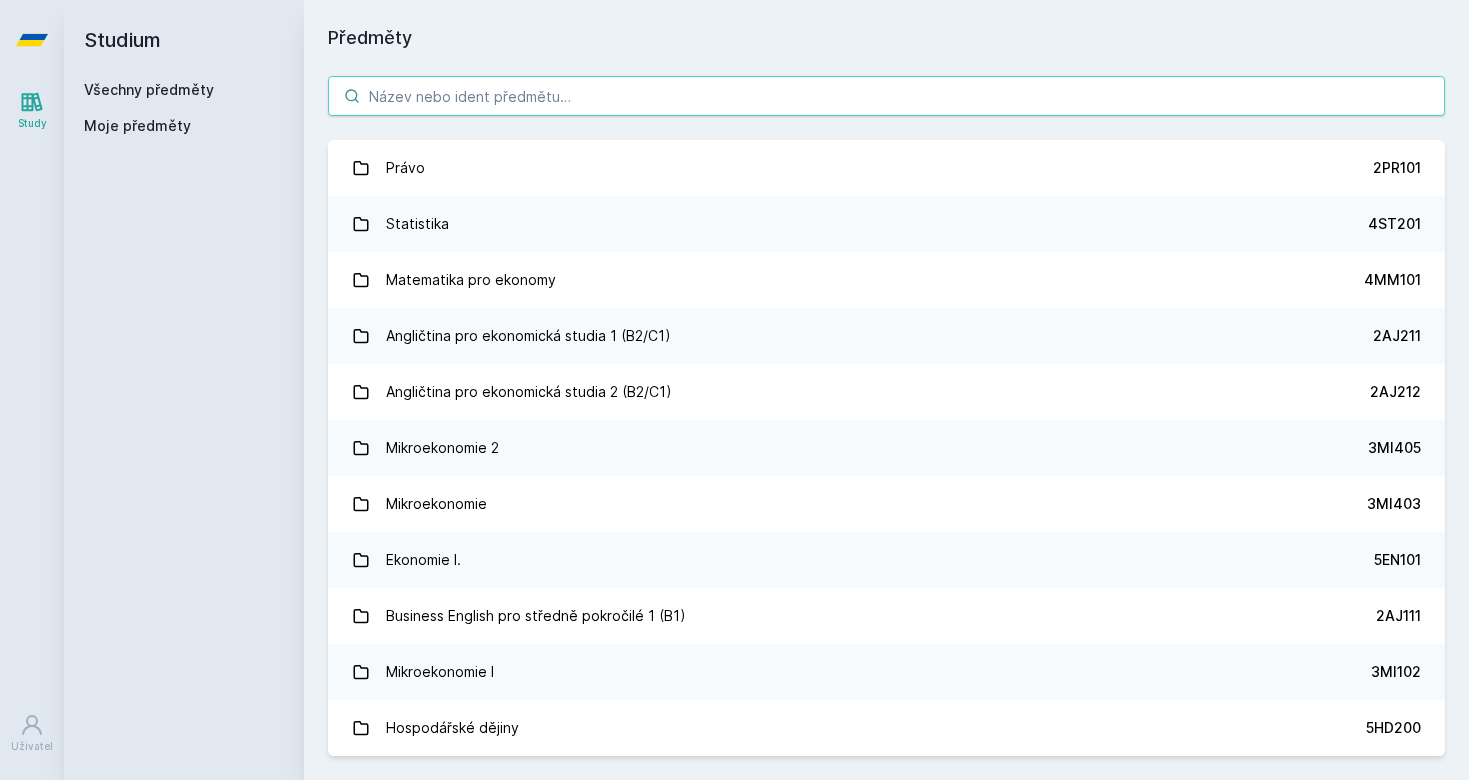 click at bounding box center (886, 96) 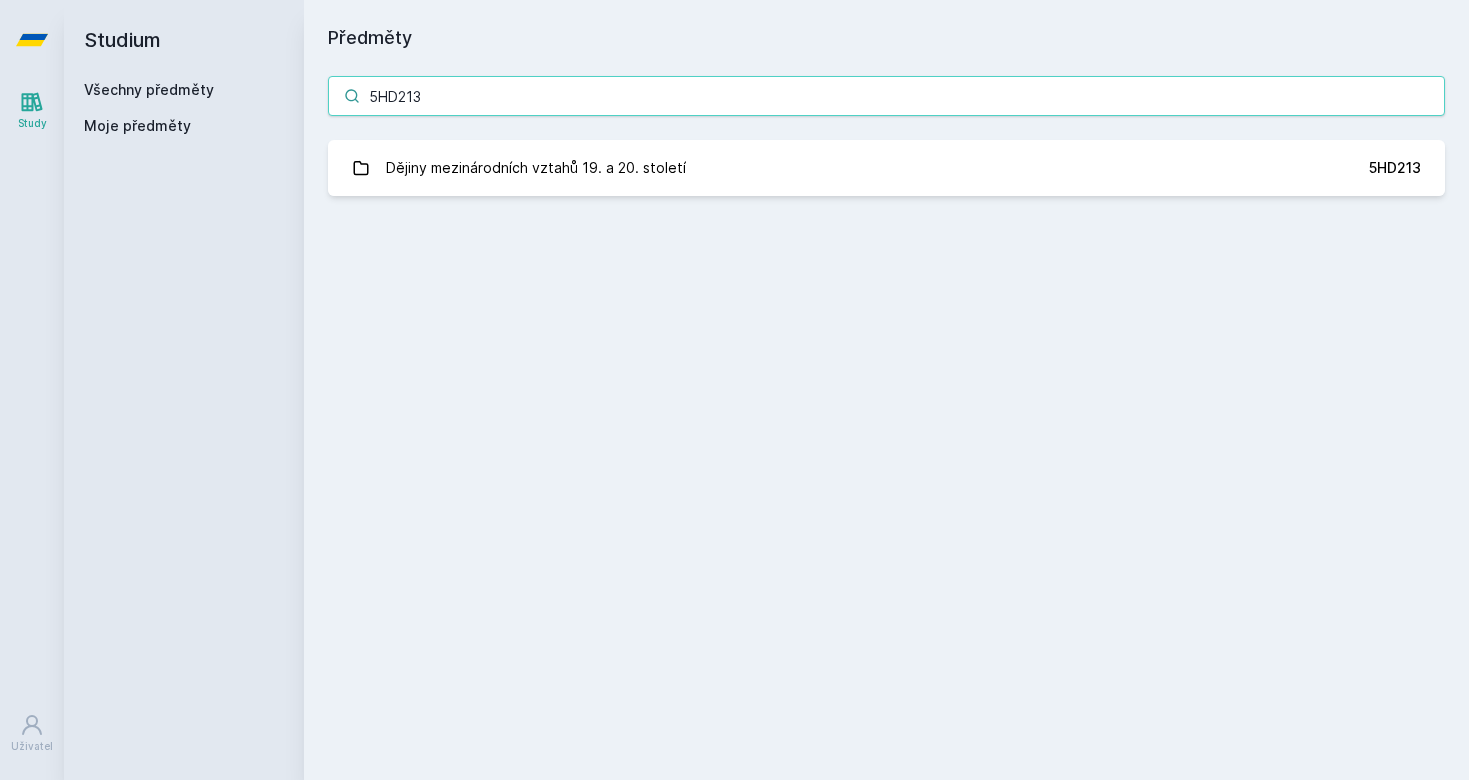 type on "5HD213" 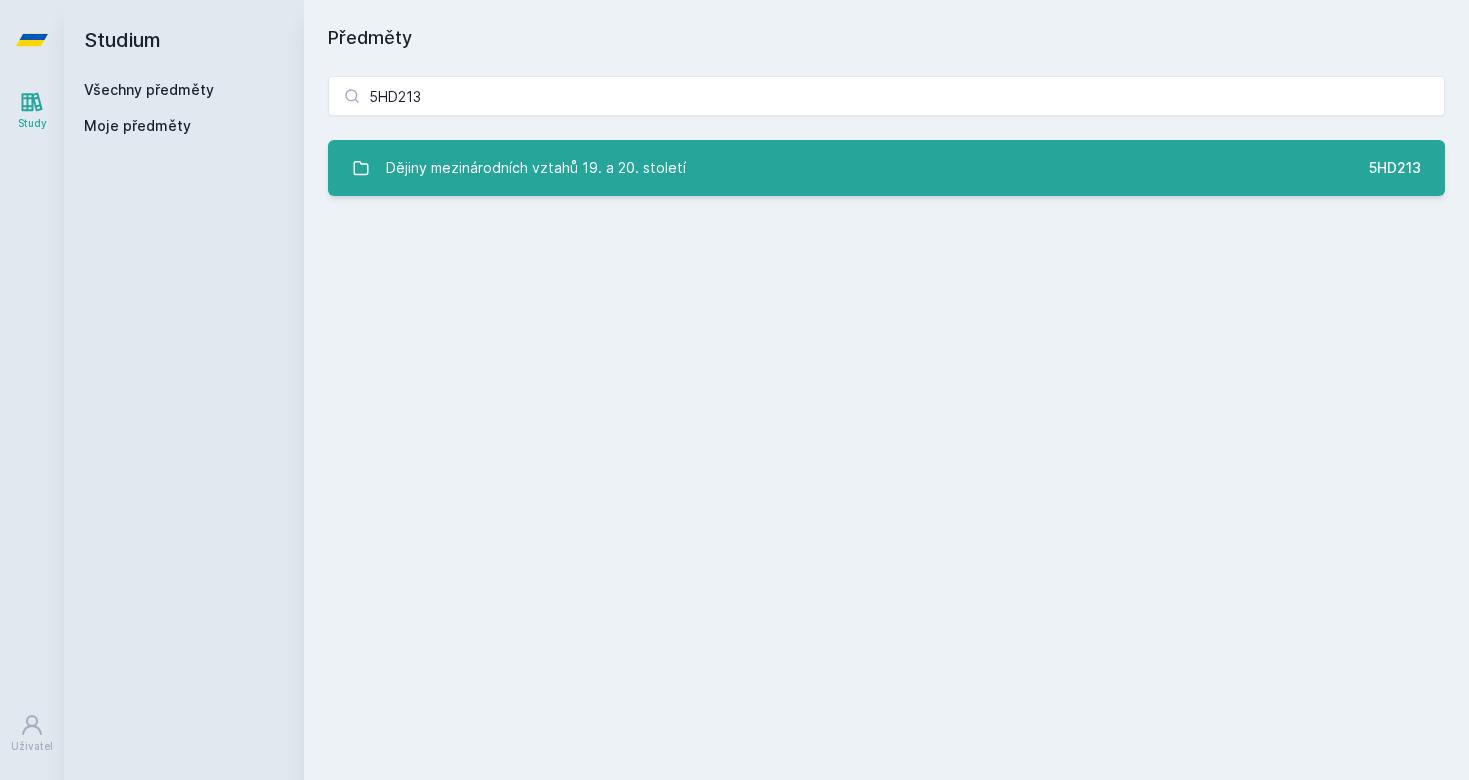 click on "Dějiny mezinárodních vztahů [NUMBER]. a [NUMBER]. století   [CODE]" at bounding box center (886, 168) 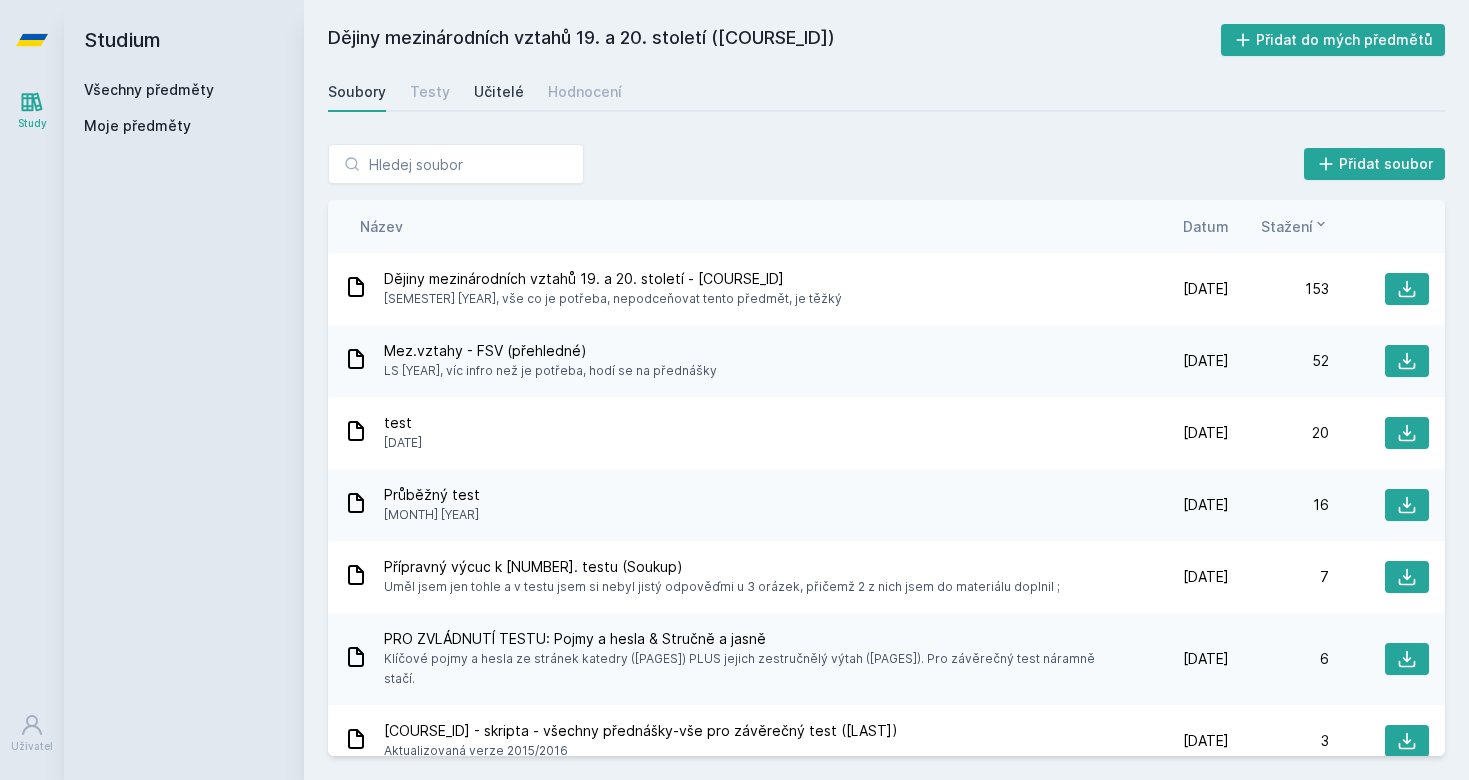 click on "Učitelé" at bounding box center [499, 92] 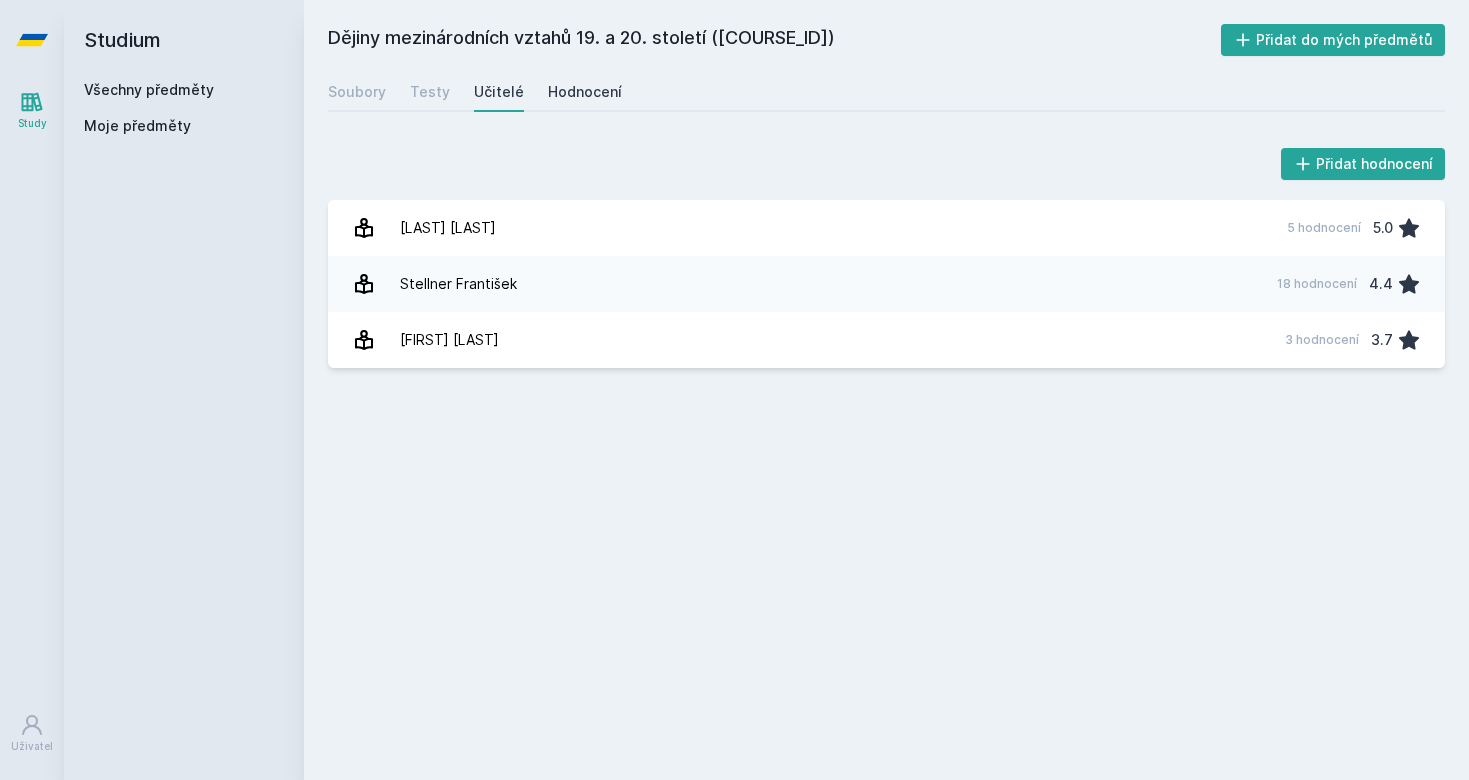 click on "Hodnocení" at bounding box center [585, 92] 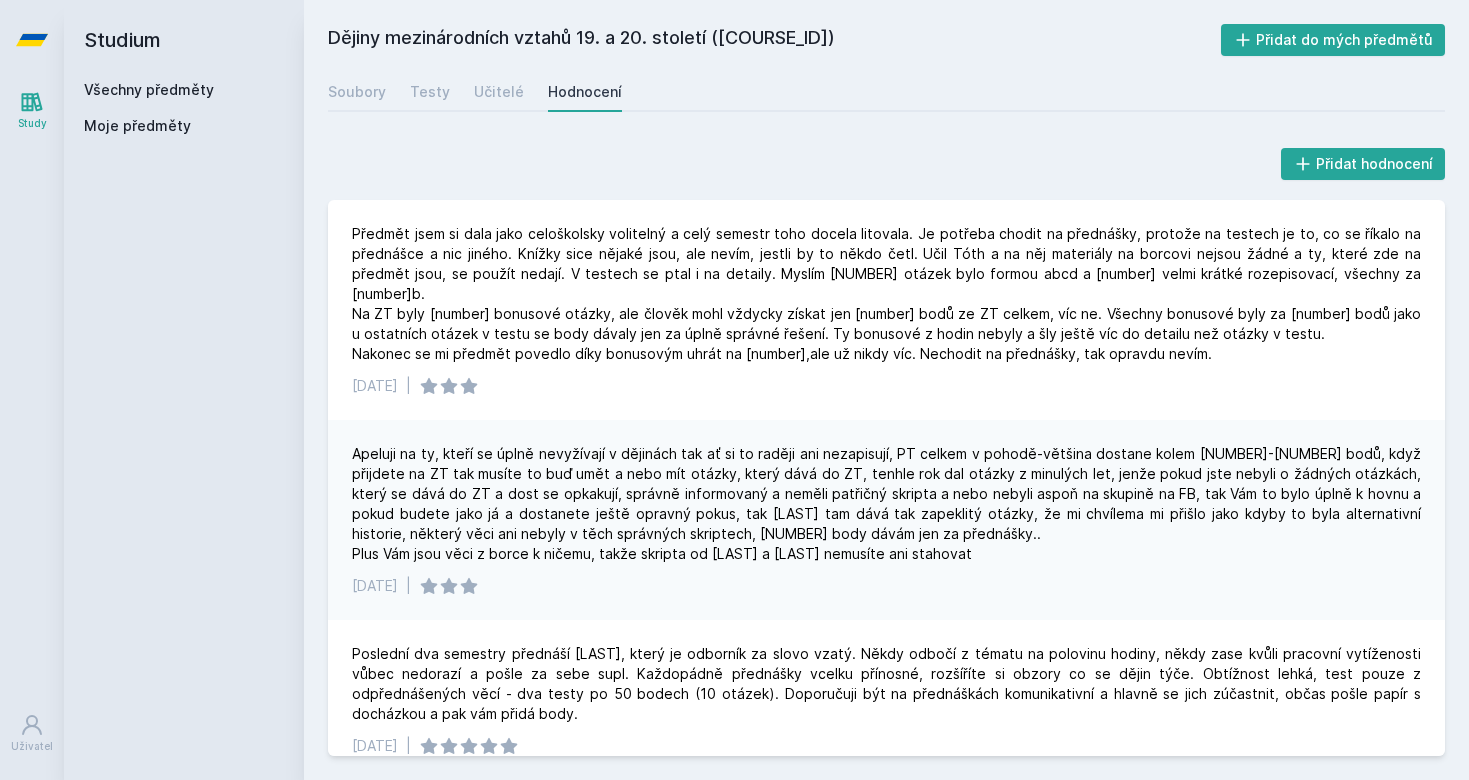scroll, scrollTop: 0, scrollLeft: 0, axis: both 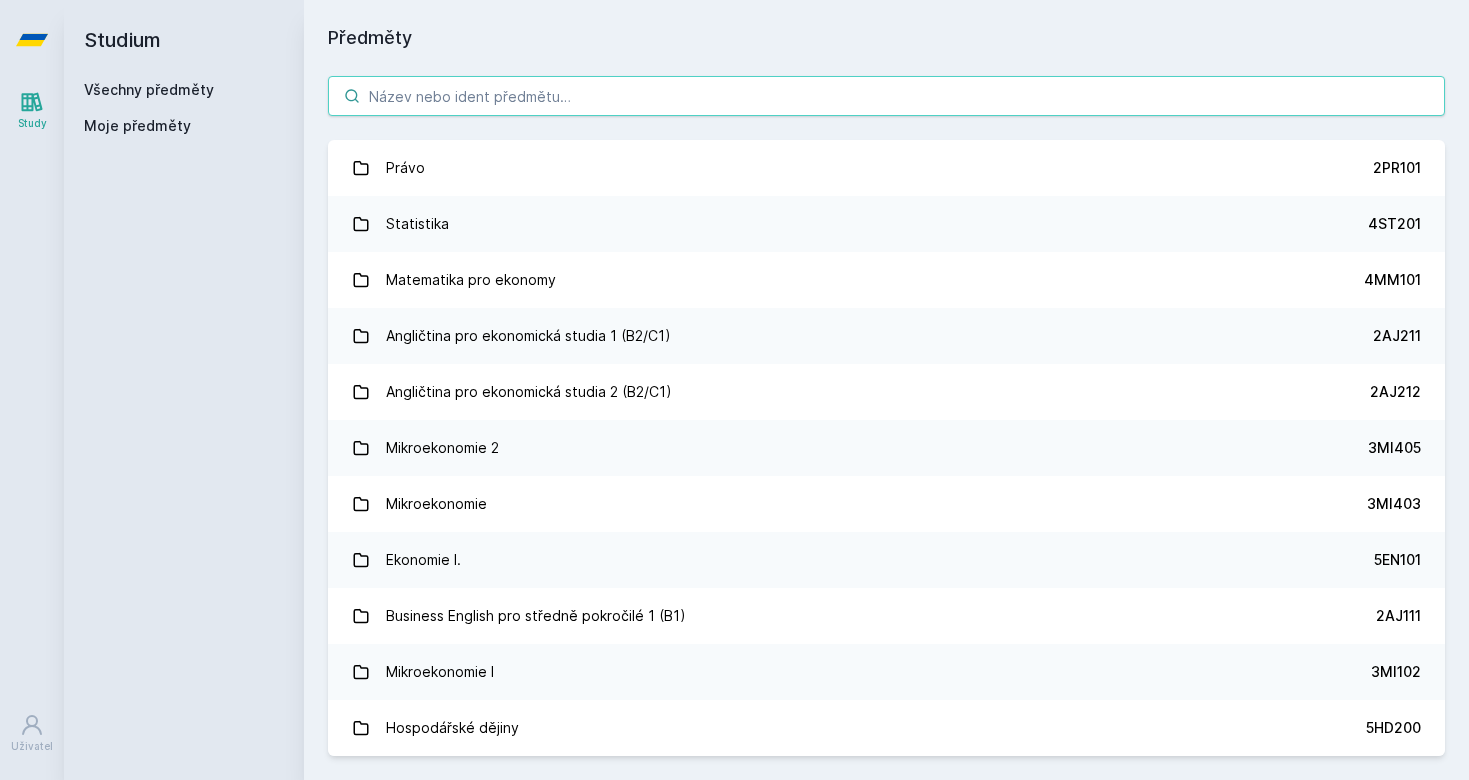 click at bounding box center (886, 96) 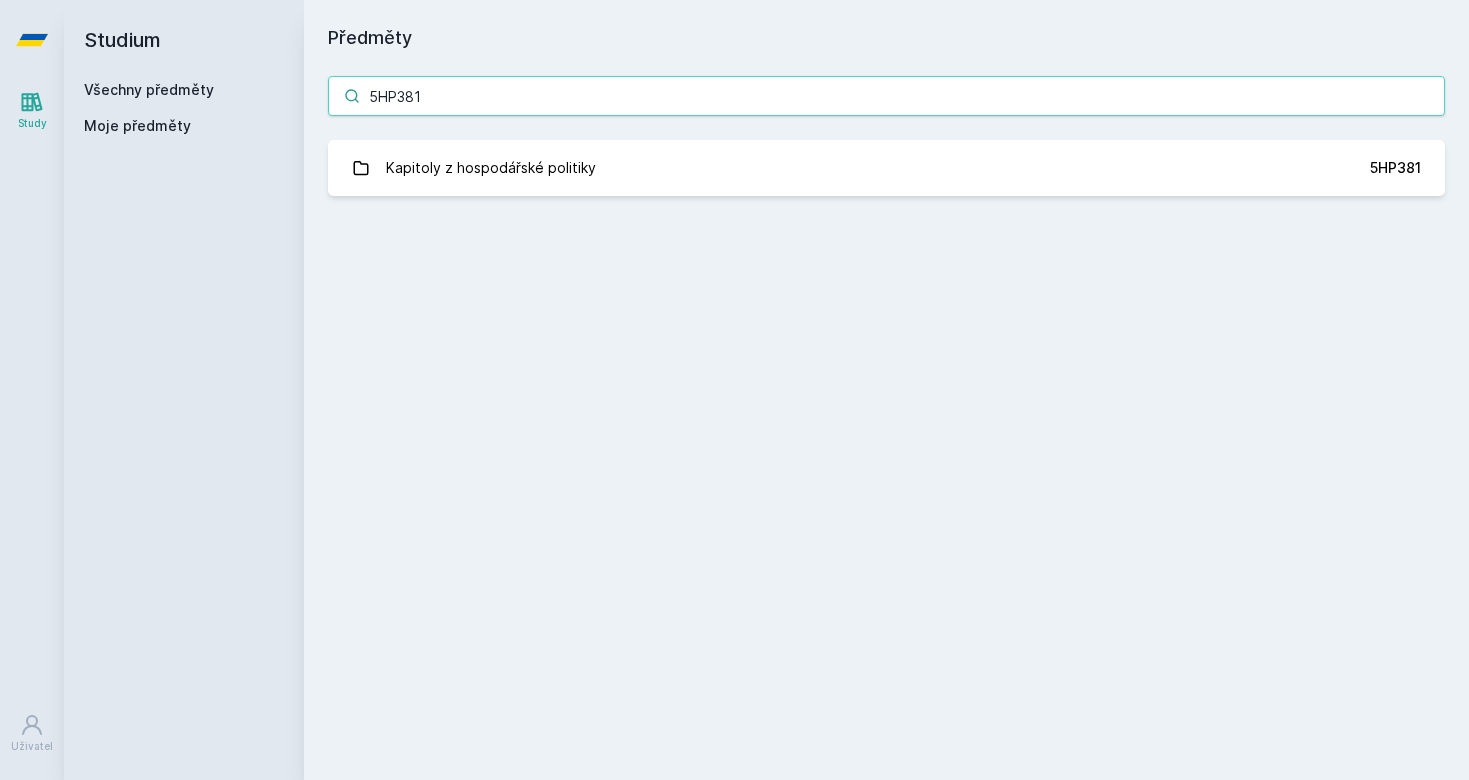 type on "5HP381" 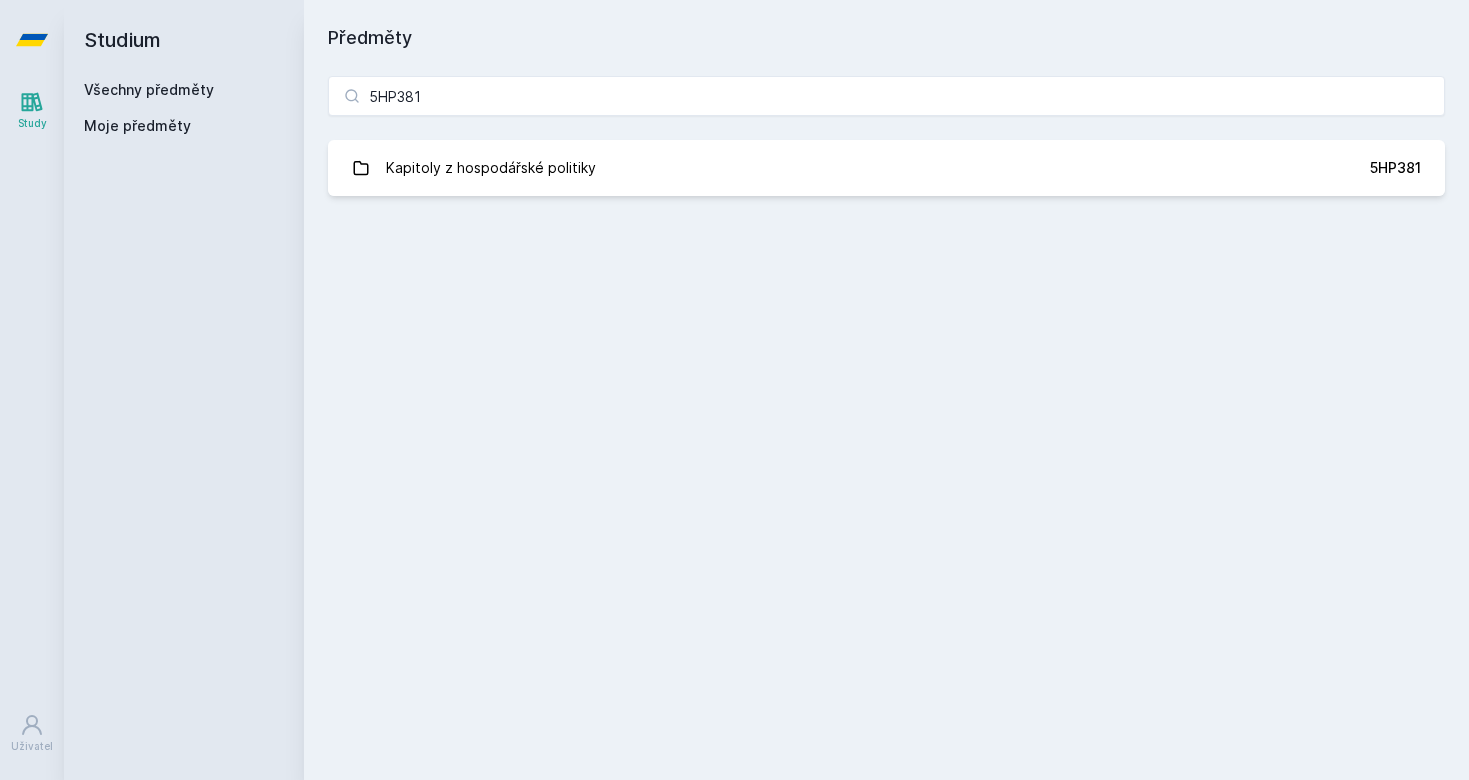 click on "[COURSE_ID]         Kapitoly z hospodářské politiky   [COURSE_ID]         Jejda, něco se pokazilo." at bounding box center [886, 136] 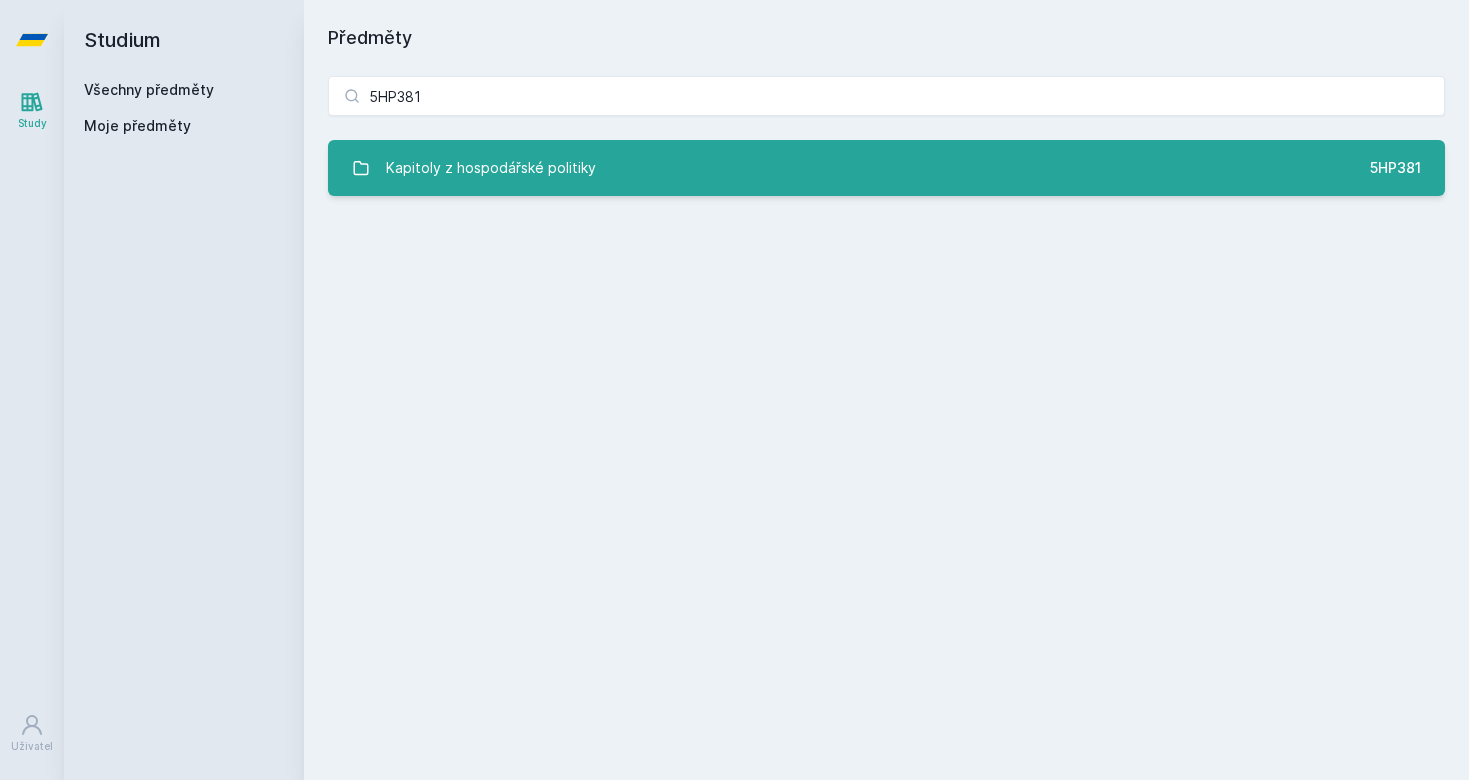 click on "Kapitoly z hospodářské politiky   [CODE]" at bounding box center (886, 168) 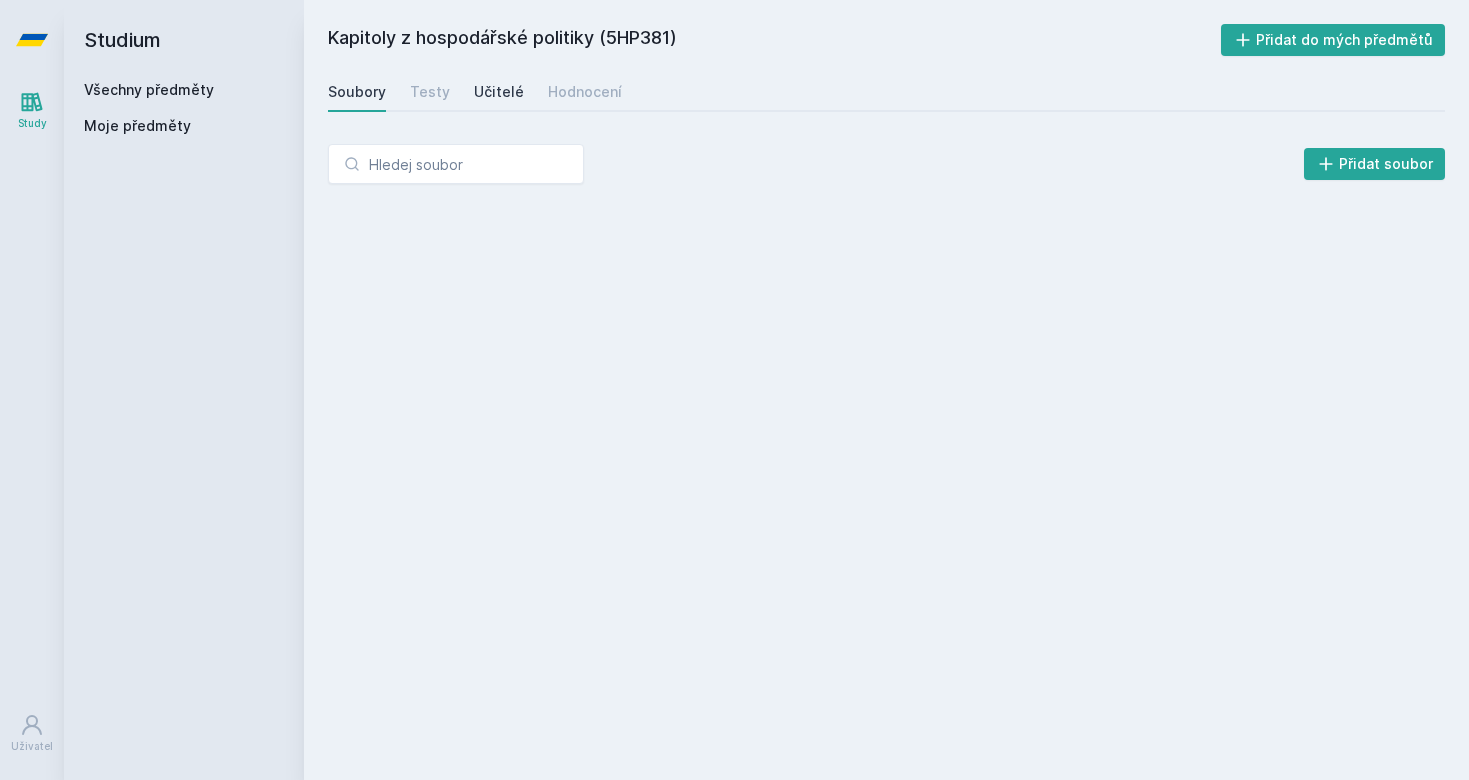click on "Učitelé" at bounding box center [499, 92] 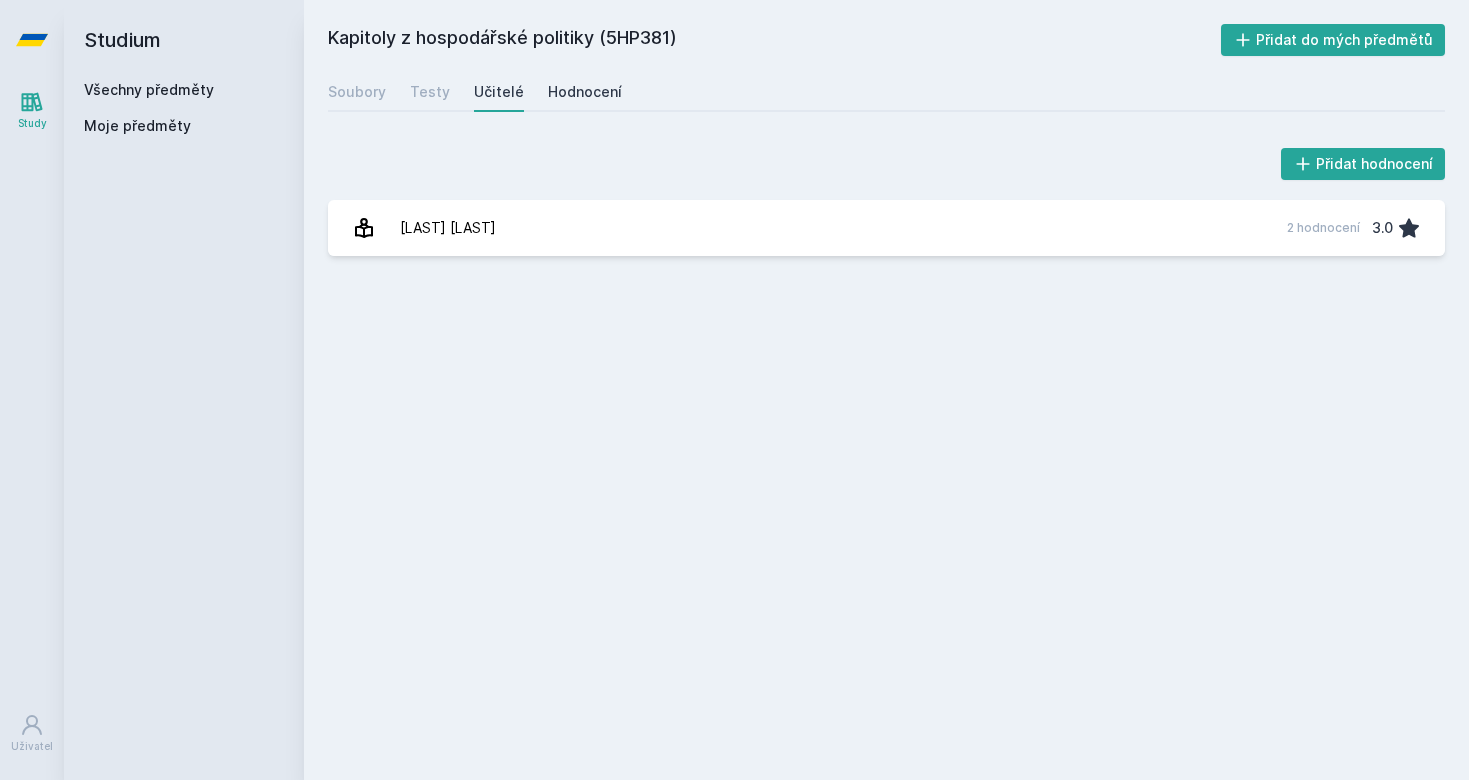 click on "Hodnocení" at bounding box center (585, 92) 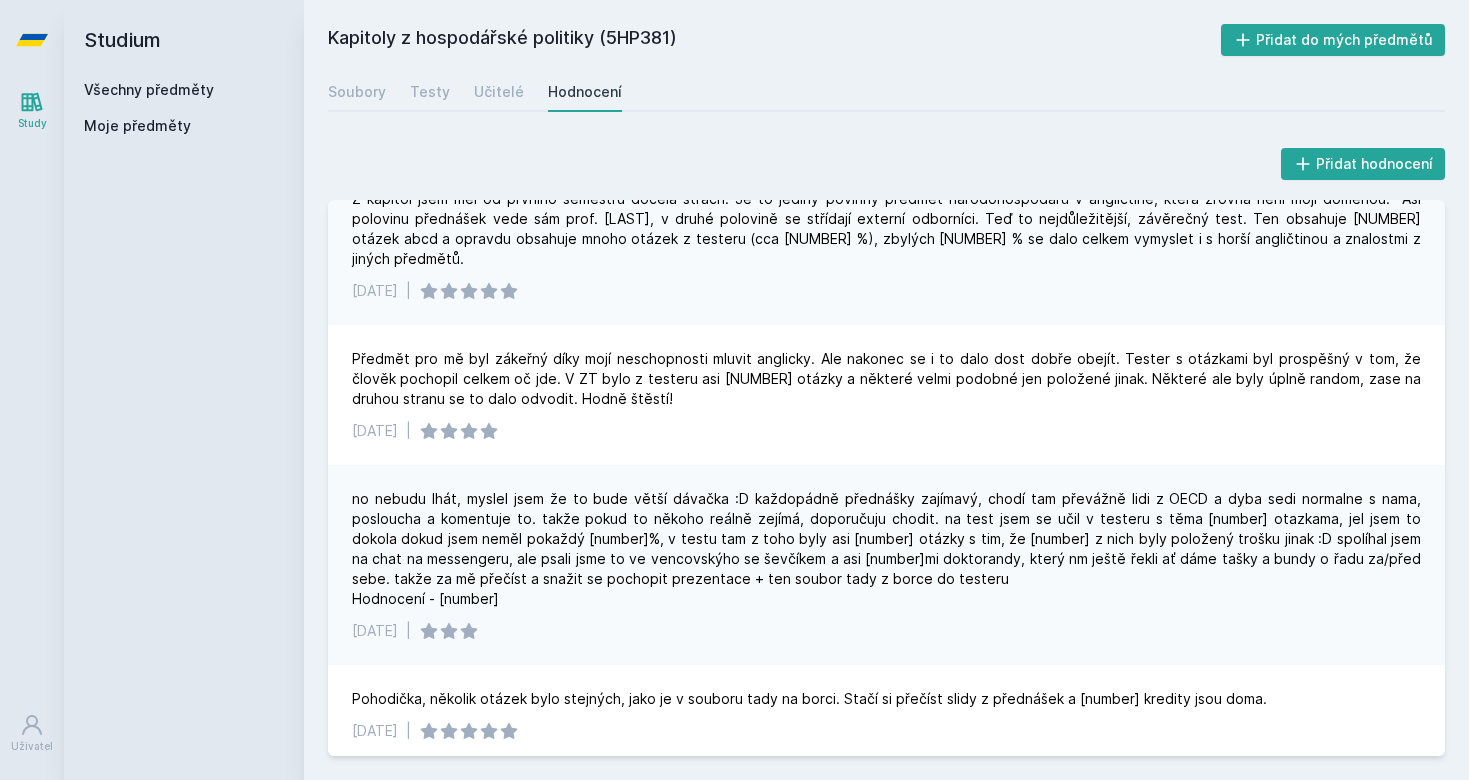 scroll, scrollTop: 157, scrollLeft: 0, axis: vertical 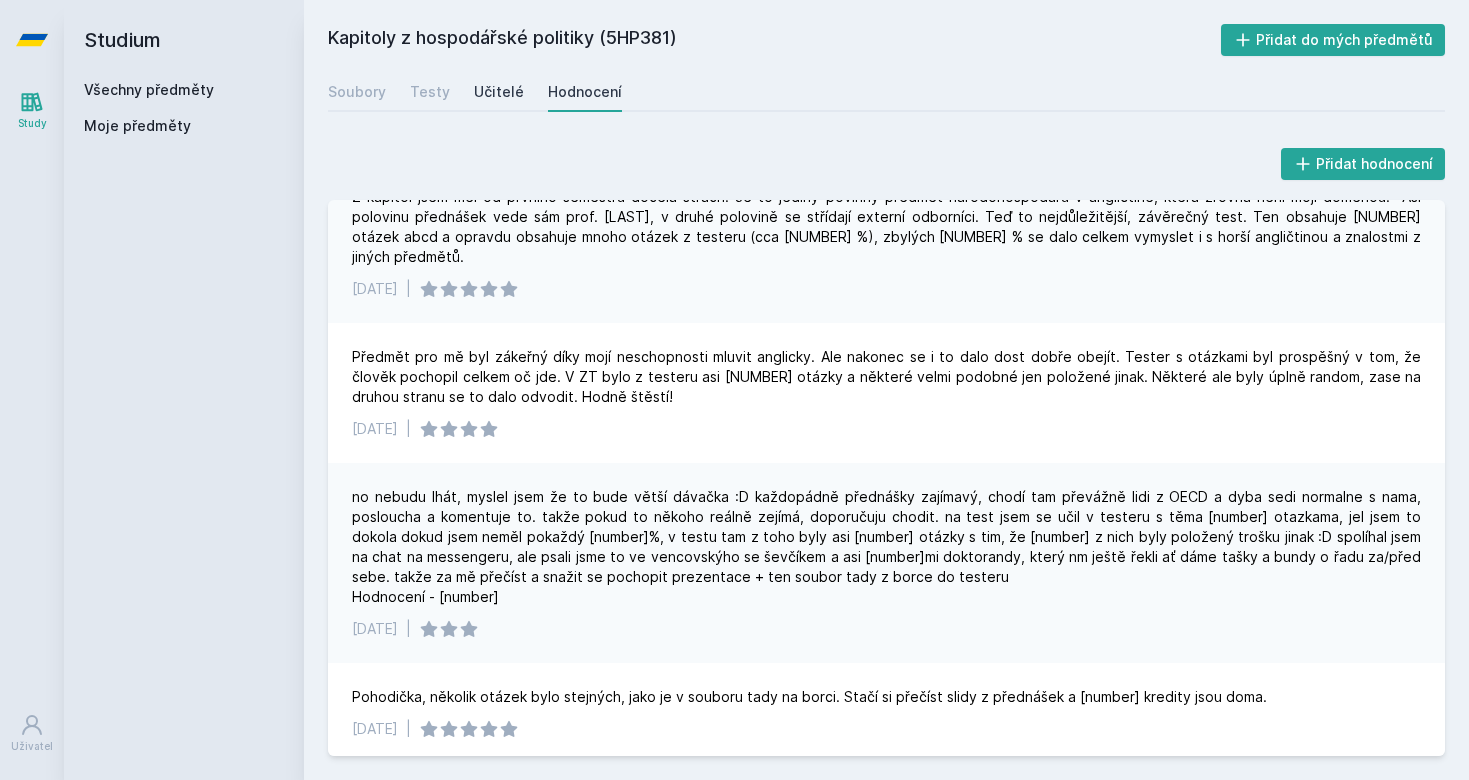 click on "Učitelé" at bounding box center (499, 92) 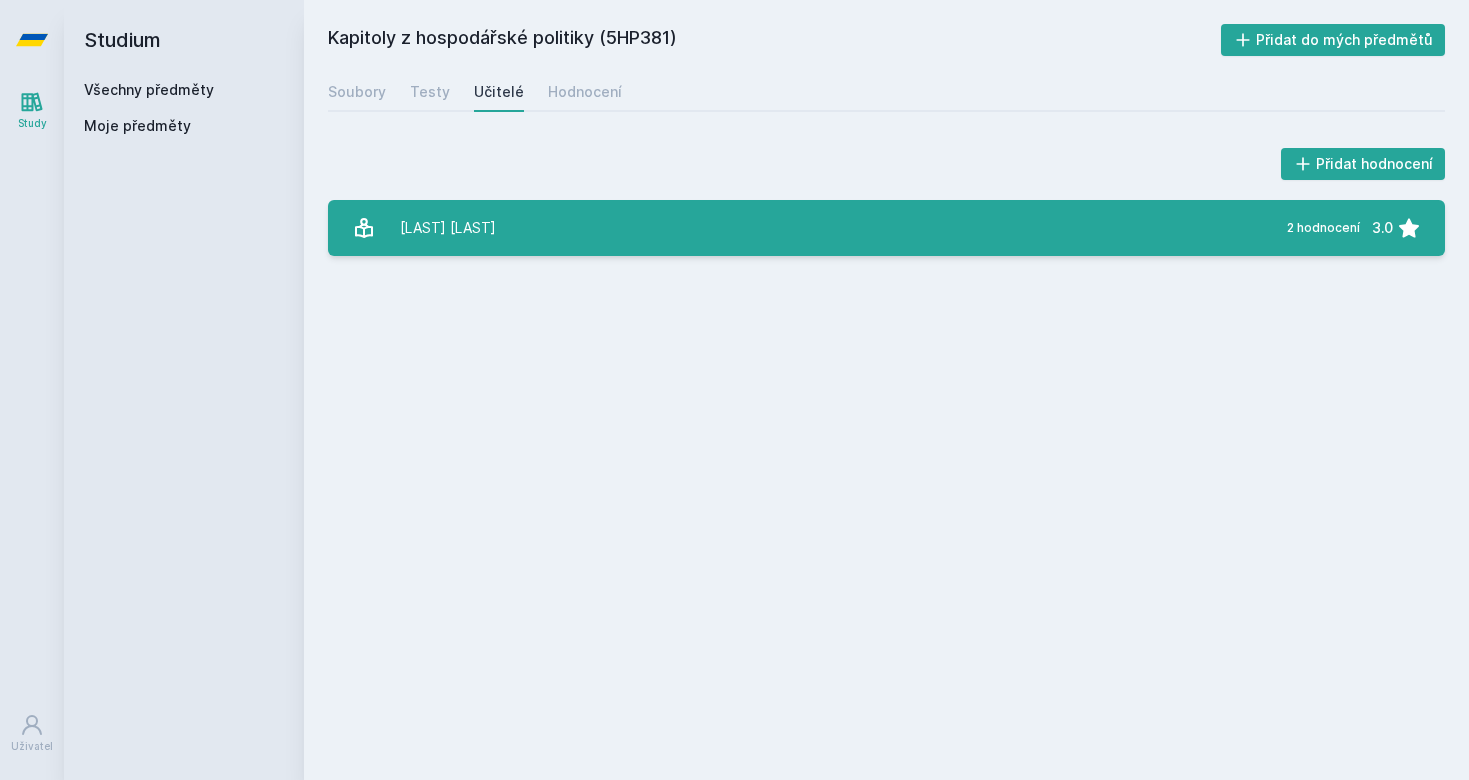 click on "[LAST] [LAST]" at bounding box center [448, 228] 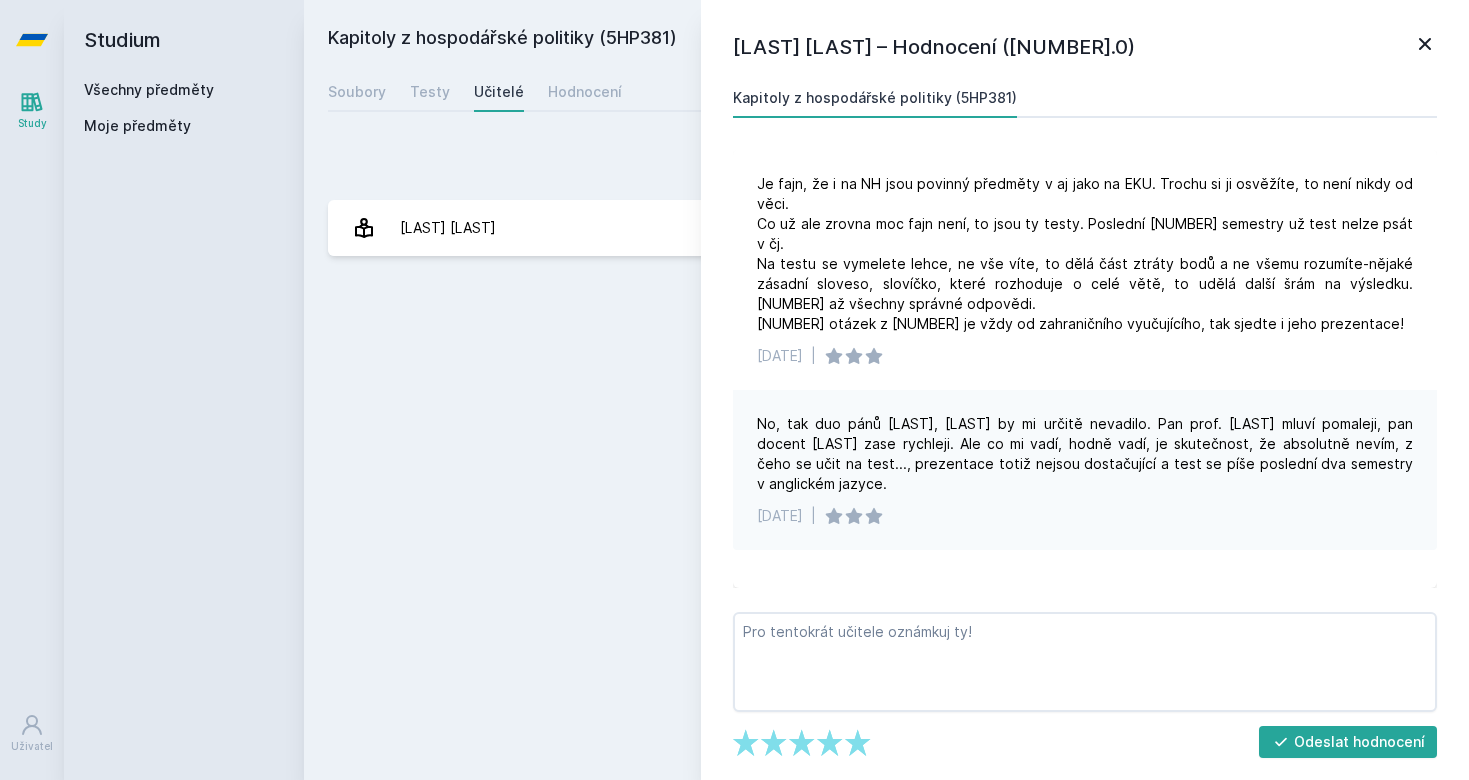click on "Kapitoly z hospodářské politiky ([CODE])
Přidat do mých předmětů
Soubory
Testy
Učitelé
Hodnocení
Přidat hodnocení
[LAST] [LAST] – Hodnocení ([NUMBER].0)
Kapitoly z hospodářské politiky ([CODE])
Je fajn, že i na NH jsou povinný předměty v aj jako na EKU. Trochu si ji osvěžíte, to není nikdy od věci.
Co už ale zrovna moc fajn není, to jsou ty testy. Poslední [NUMBER] semestry už test nelze psát v čj.
Na testu se vymelete lehce, ne vše víte, to dělá část ztráty bodů a ne všemu rozumíte-nějaké zásadní sloveso, slovíčko, které rozhoduje o celé větě, to udělá další šrám na výsledku. [NUMBER] až všechny správné odpovědi.
[NUMBER] otázek z [NUMBER] je vždy od zahraničního vyučujícího, tak sjedte i jeho prezentace!   [DATE]   |     [DATE]   |           Jejda, něco se pokazilo." at bounding box center [886, 390] 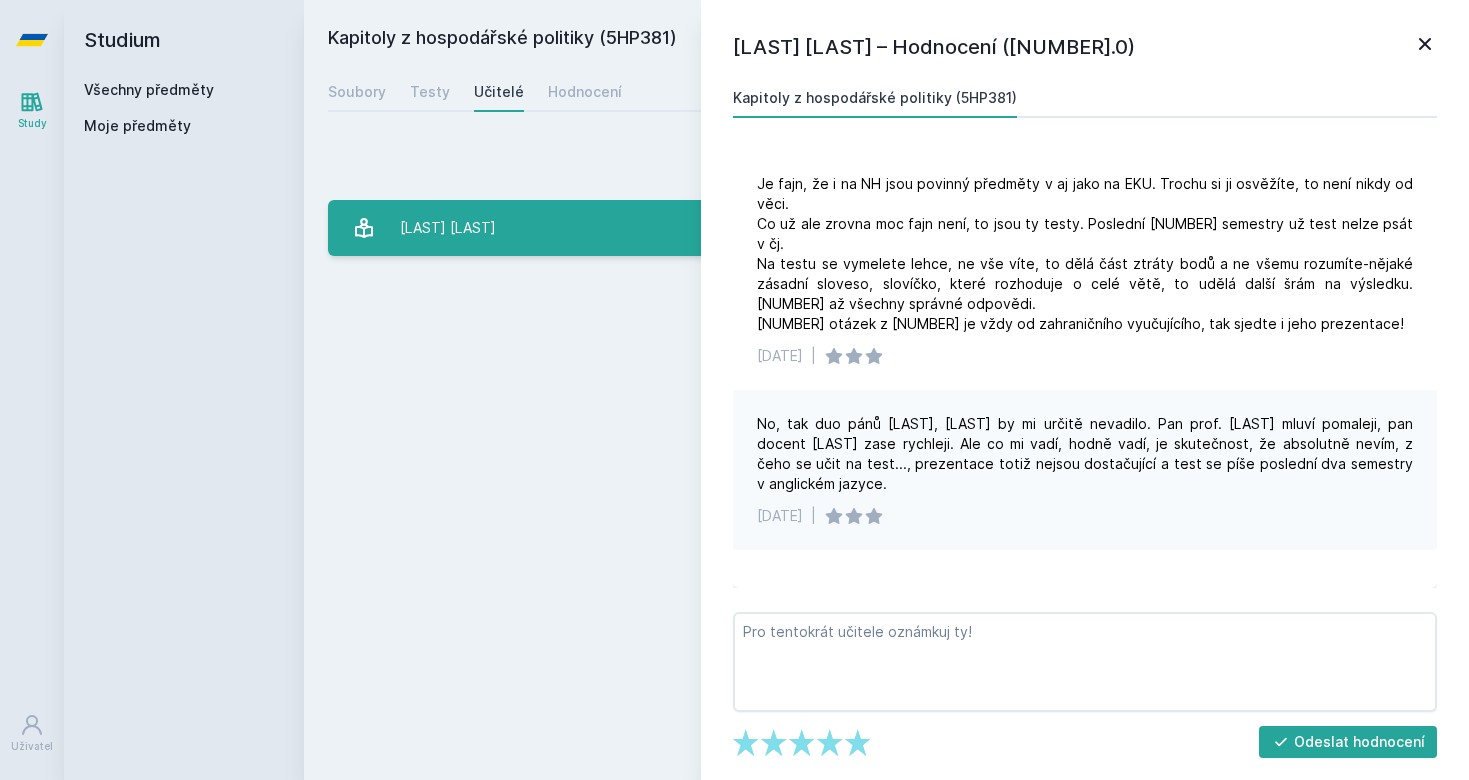 click on "[LAST] [LAST]
[NUMBER] hodnocení
[NUMBER].0" at bounding box center (886, 228) 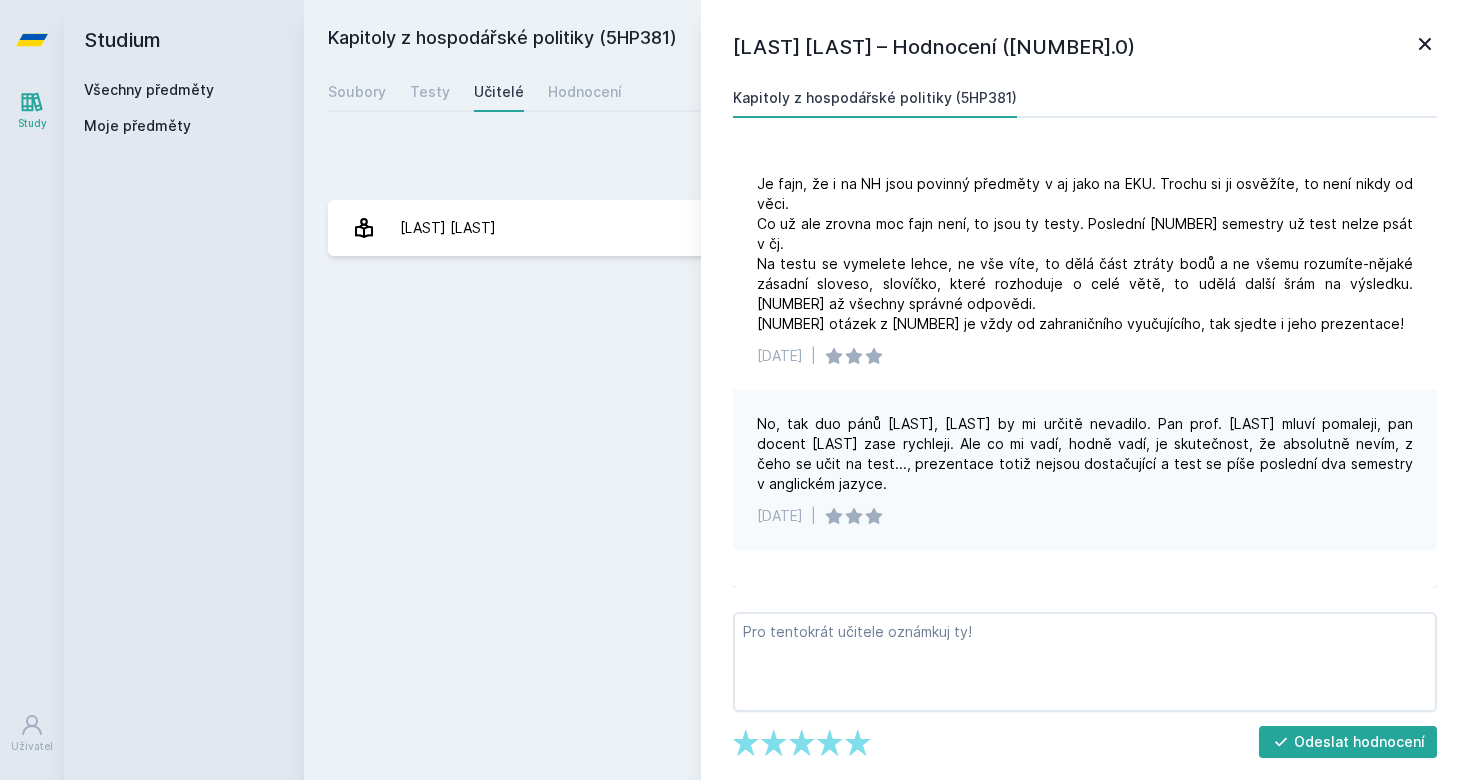 click on "Přidat hodnocení
Pavel Pelikán – Hodnocení ([number].0)
Kapitoly z hospodářské politiky (5HP381)
Je fajn, že i na NH jsou povinný předměty v aj jako na EKU. Trochu si ji osvěžíte, to není nikdy od věci.
Co už ale zrovna moc fajn není, to jsou ty testy. Poslední [number] semestry už test nelze psát v čj.
Na testu se vymelete lehce, ne vše víte, to dělá část ztráty bodů a ne všemu rozumíte-nějaké zásadní sloveso, slovíčko, které rozhoduje o celé větě, to udělá další šrám na výsledku. [number] až všechny správné odpovědi.
[number] otázek z [number] je vždy od zahraničního vyučujícího, tak sjedte i jeho prezentace!   [DATE]   |     [DATE]   |           Jejda, něco se pokazilo.
Odeslat hodnocení
Pelikán Pavel
[number] hodnocení
[number].0
Jejda, něco se pokazilo." at bounding box center (886, 200) 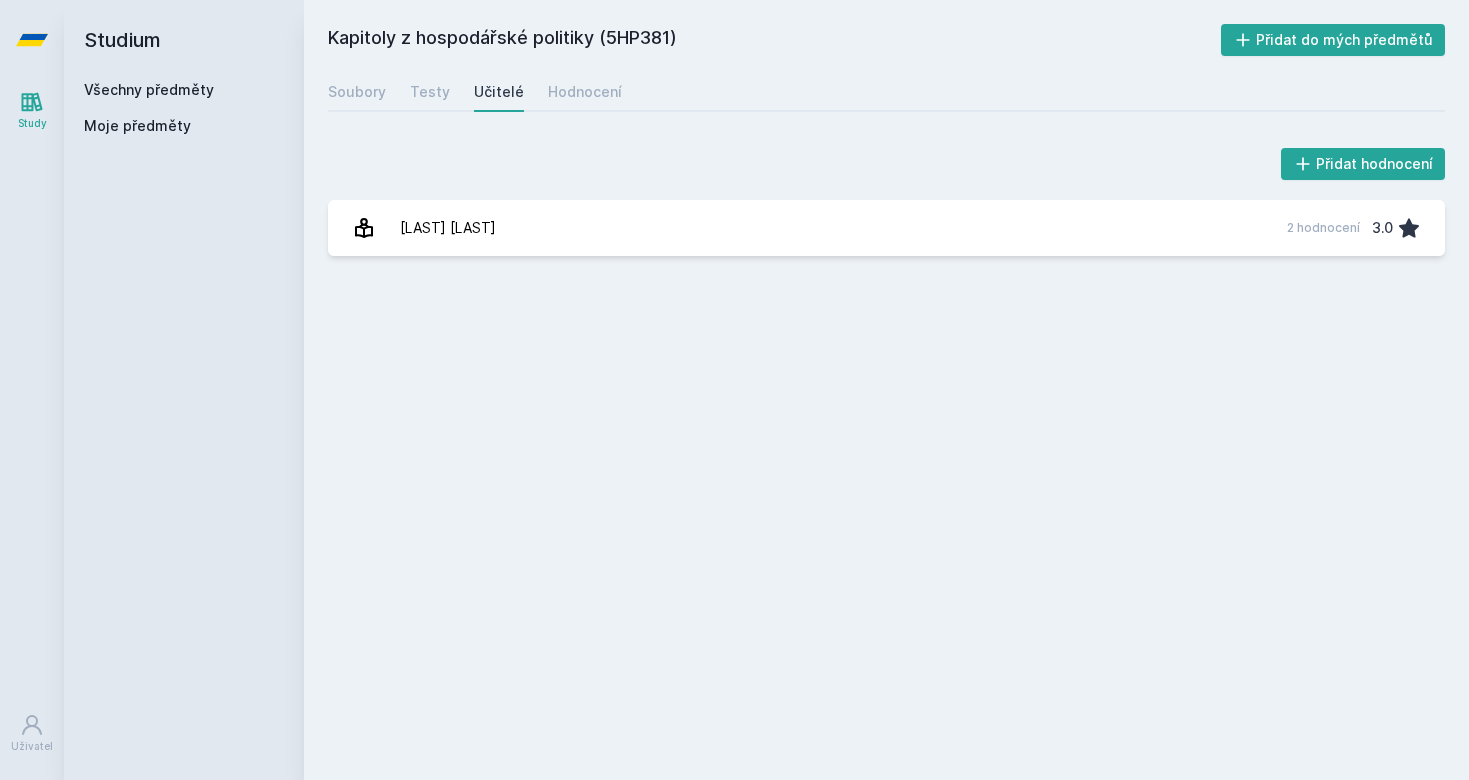 click on "[COURSE_ID]         Kapitoly z hospodářské politiky   [COURSE_ID]         Jejda, něco se pokazilo." at bounding box center [886, 390] 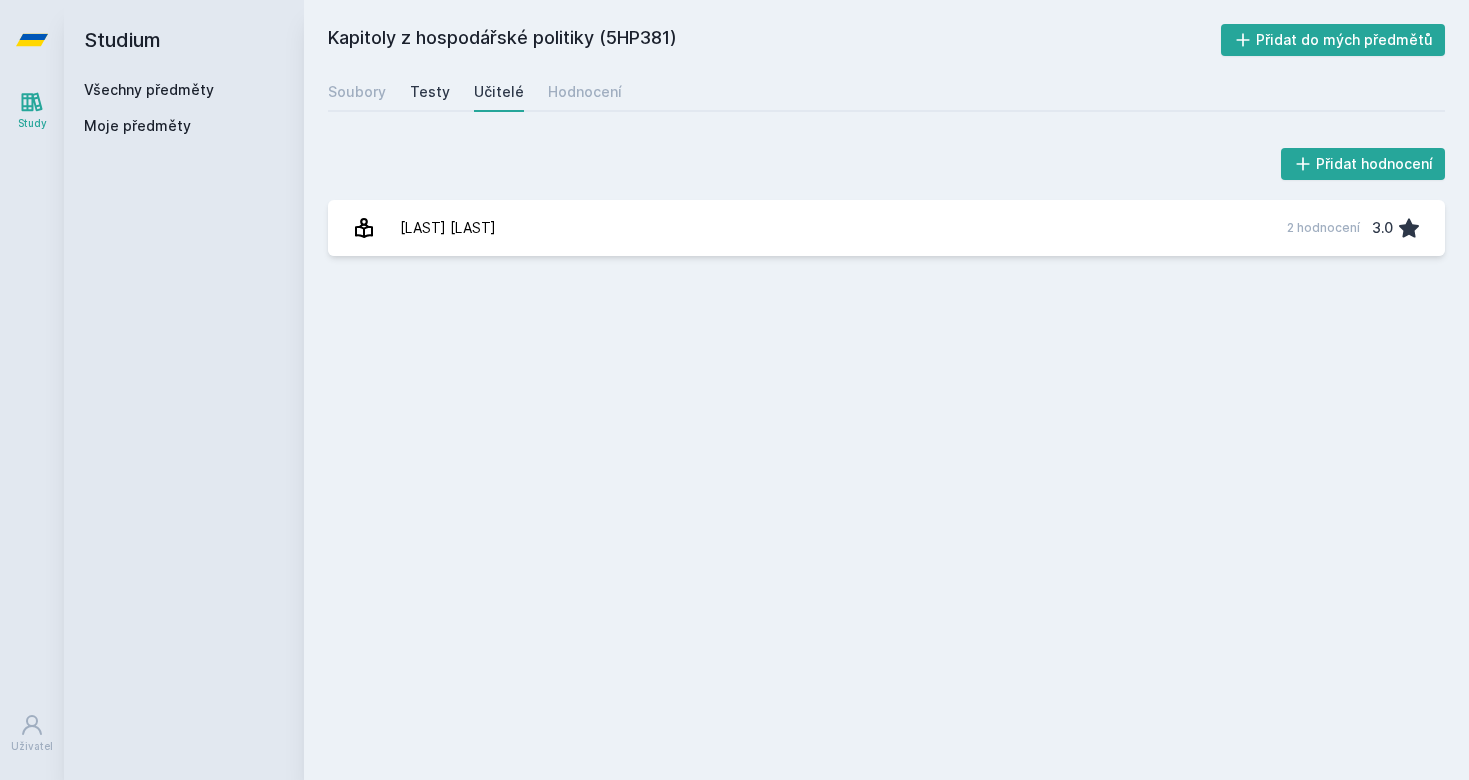 click on "Testy" at bounding box center (430, 92) 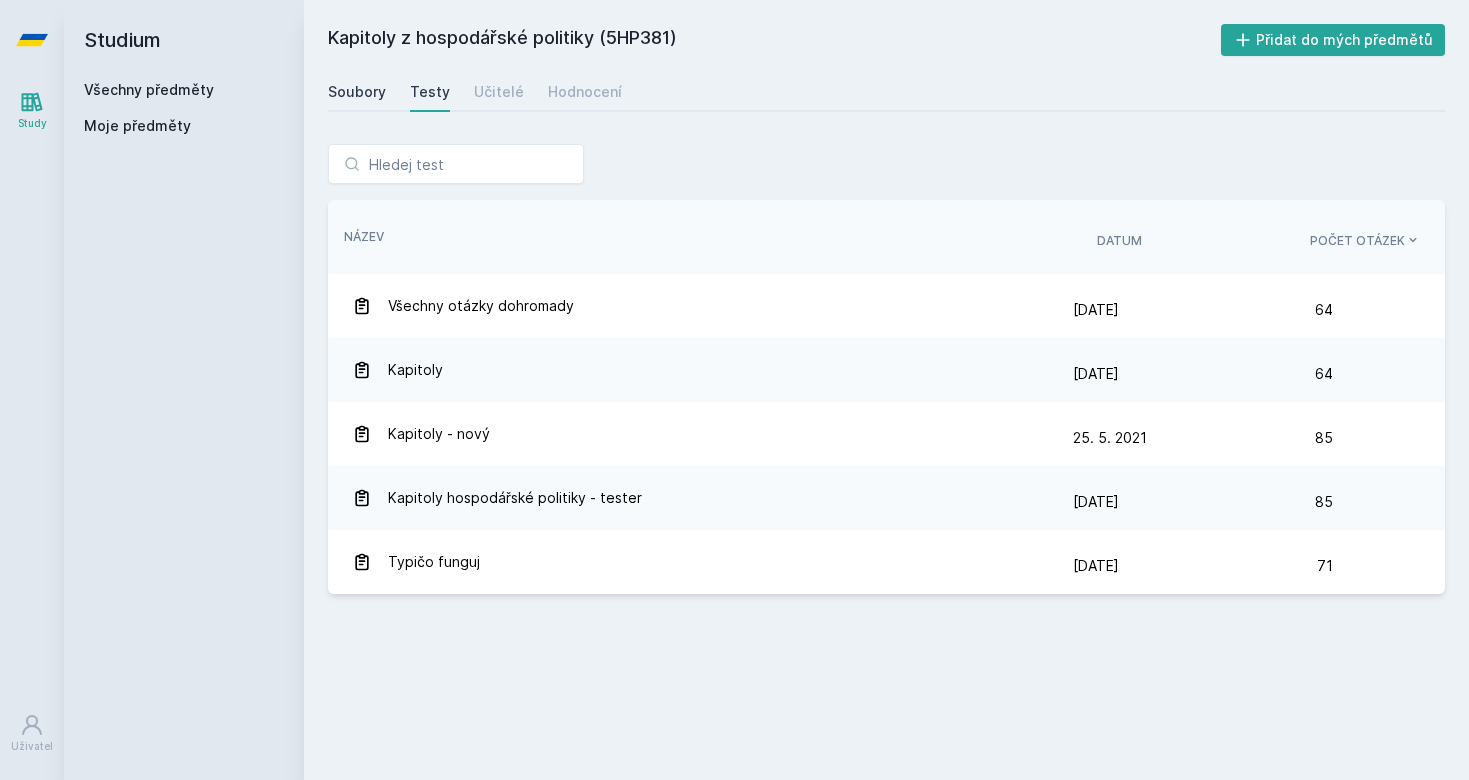 click on "Soubory" at bounding box center (357, 92) 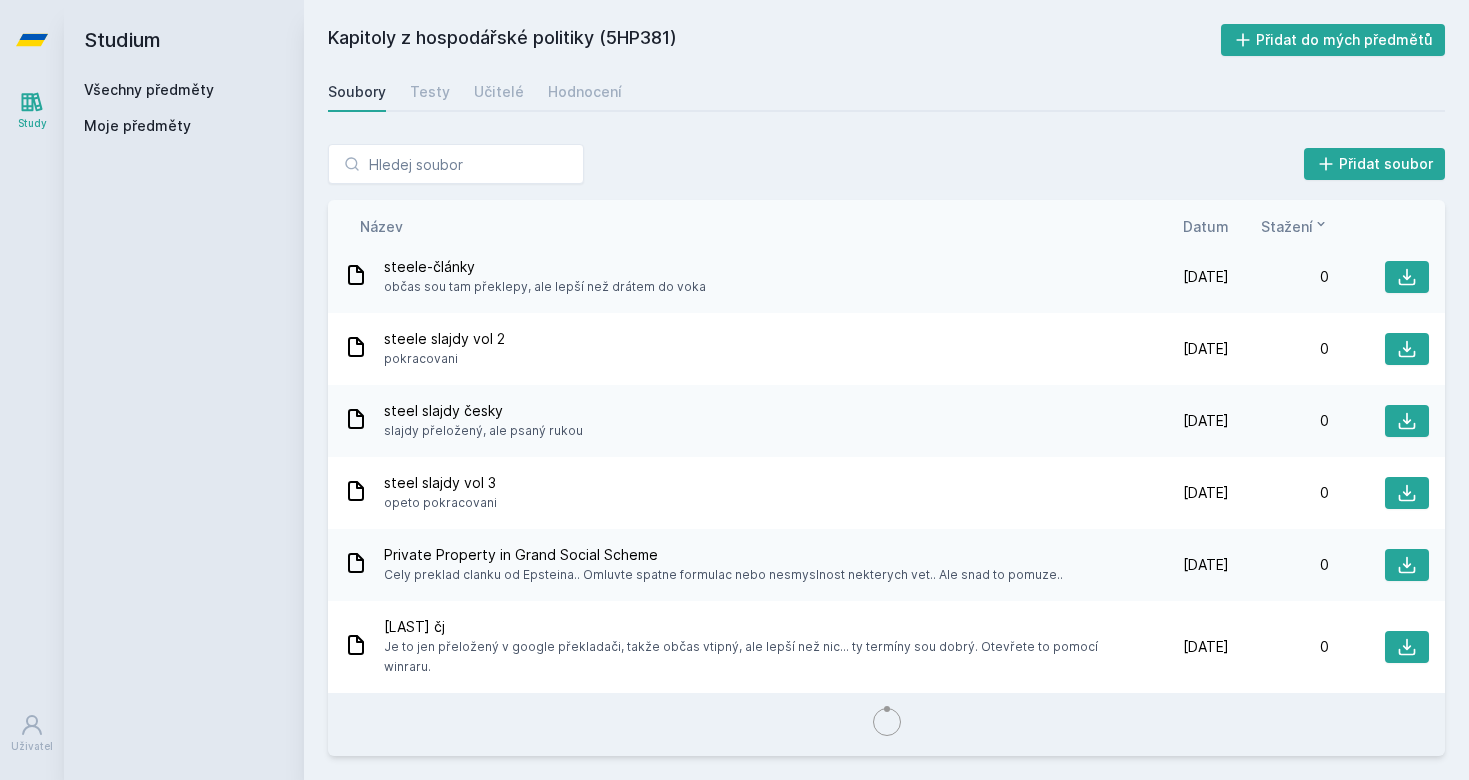 scroll, scrollTop: 1516, scrollLeft: 0, axis: vertical 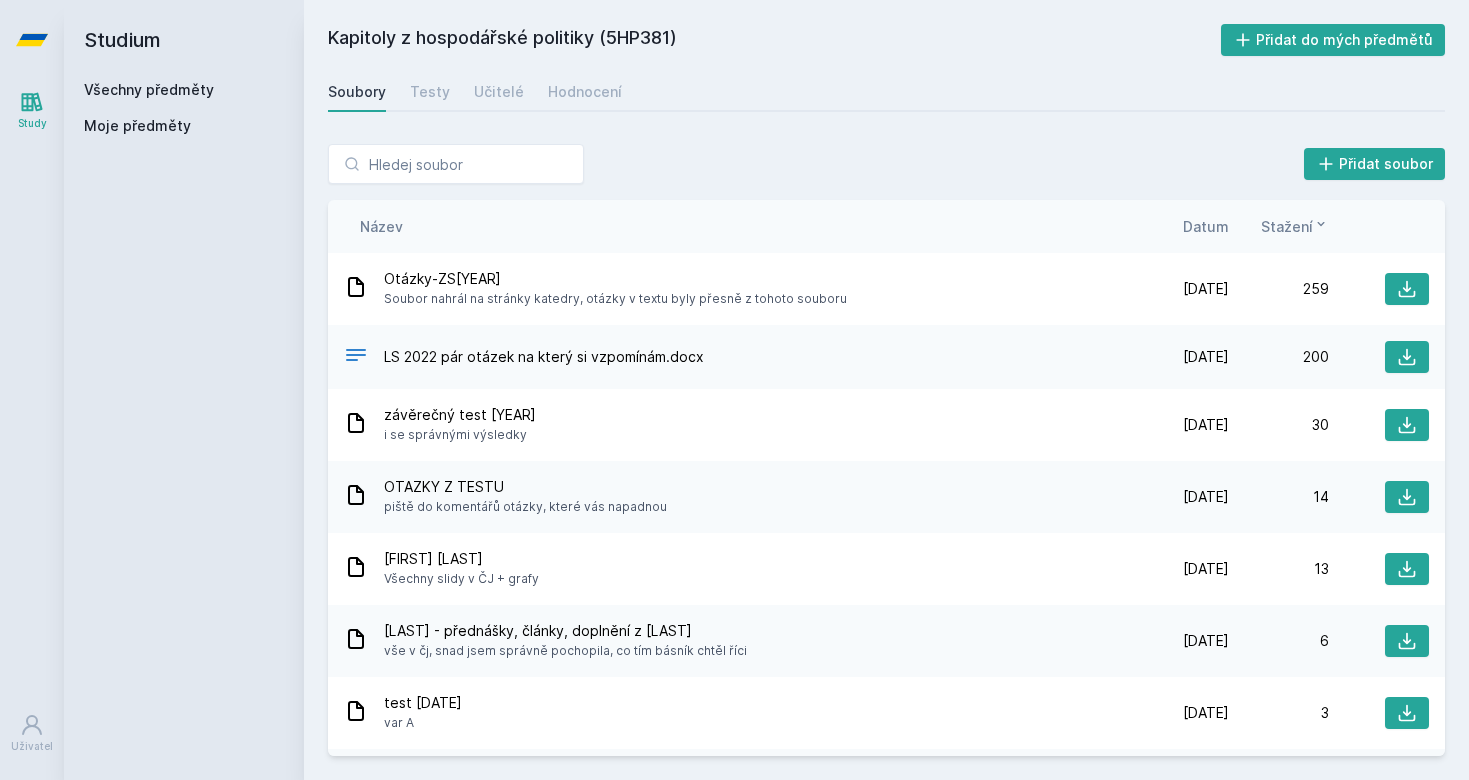click on "Soubory
Testy
Učitelé
Hodnocení" at bounding box center [886, 92] 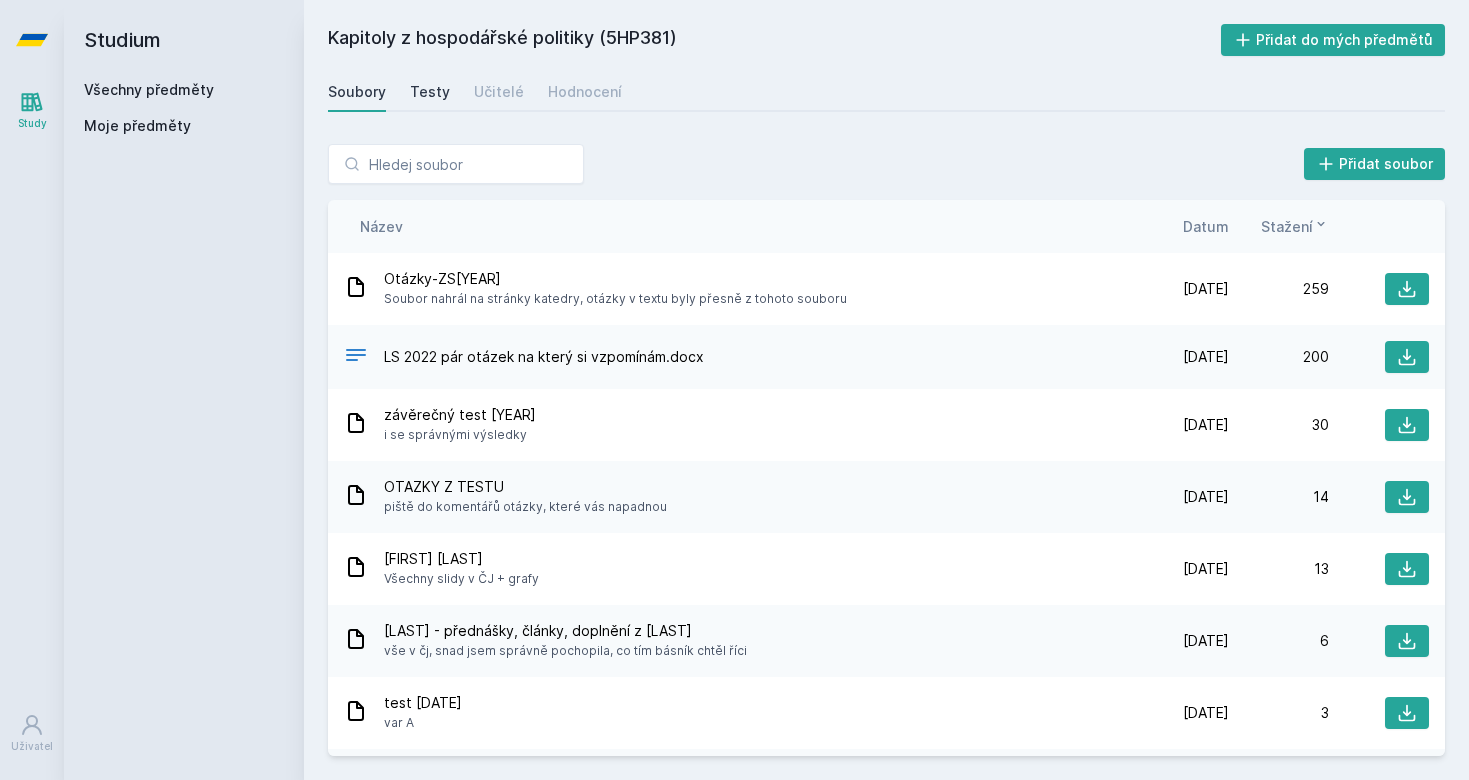 click on "Testy" at bounding box center (430, 92) 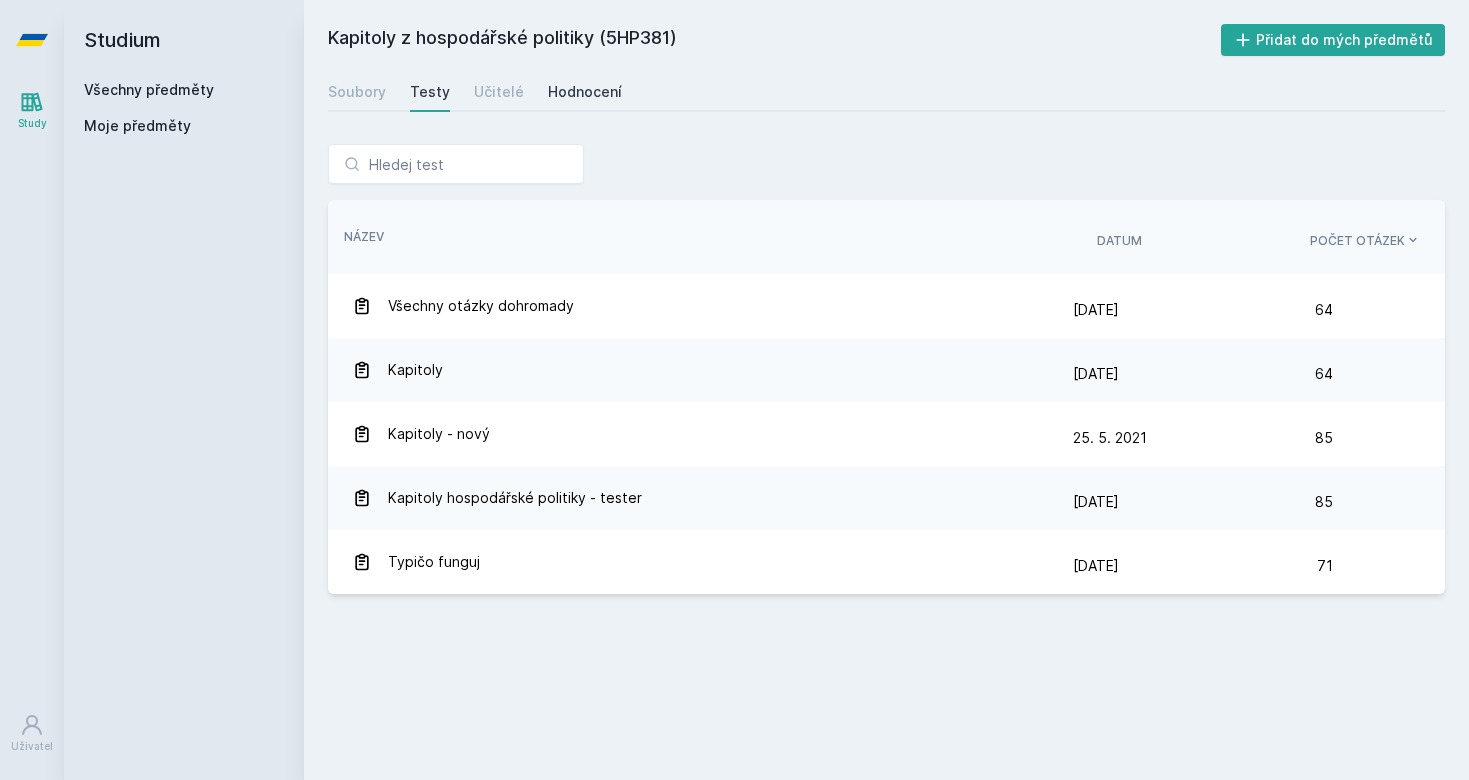click on "Hodnocení" at bounding box center (585, 92) 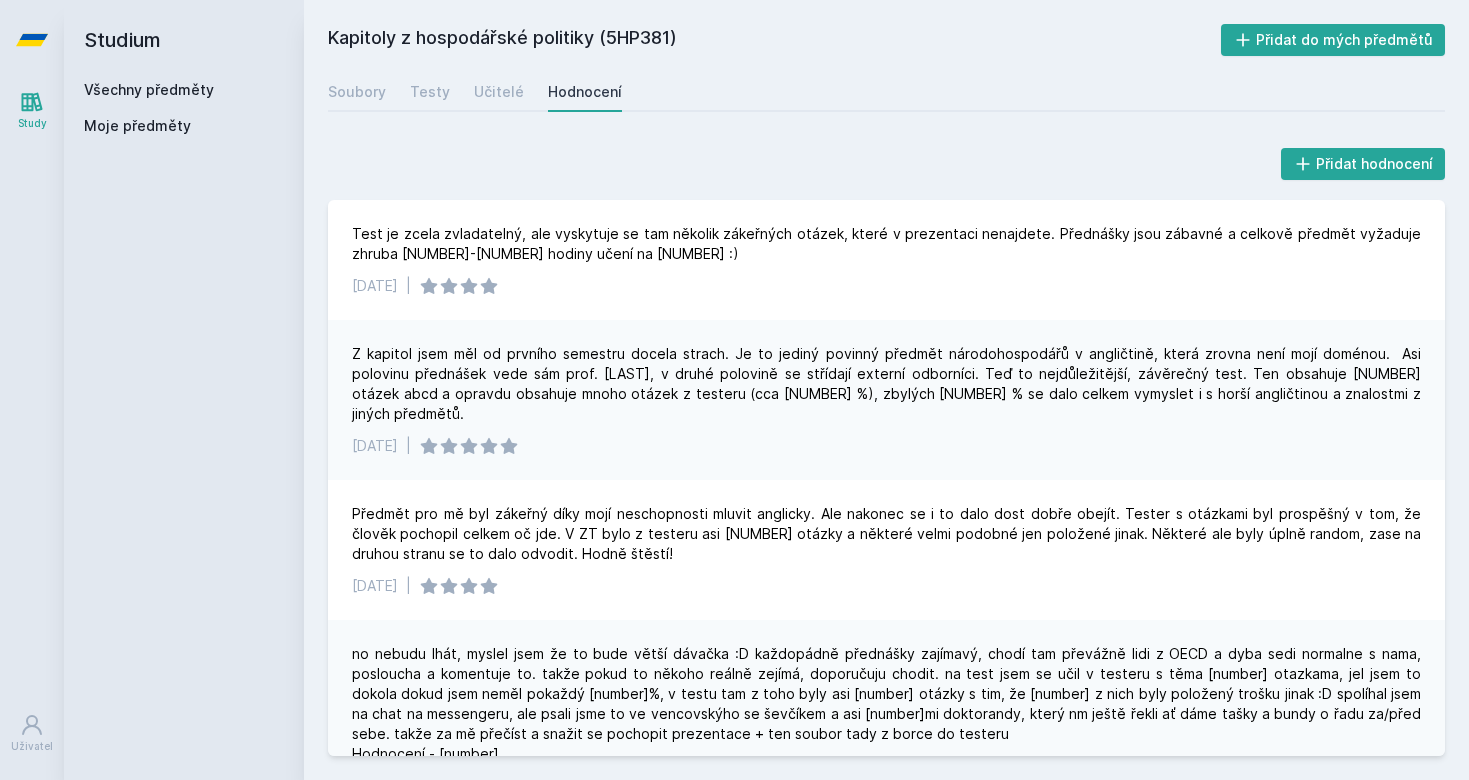 scroll, scrollTop: 0, scrollLeft: 0, axis: both 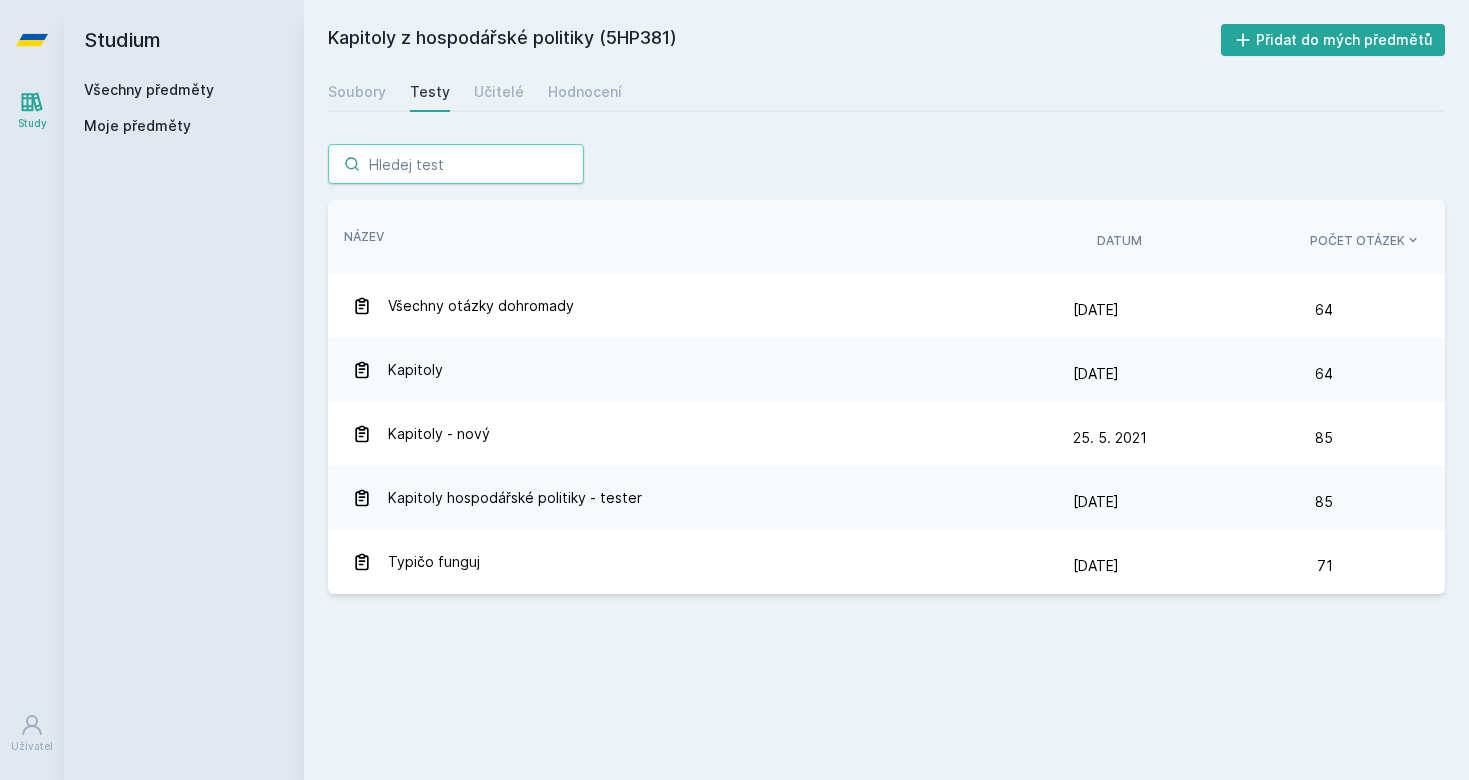 click at bounding box center (456, 164) 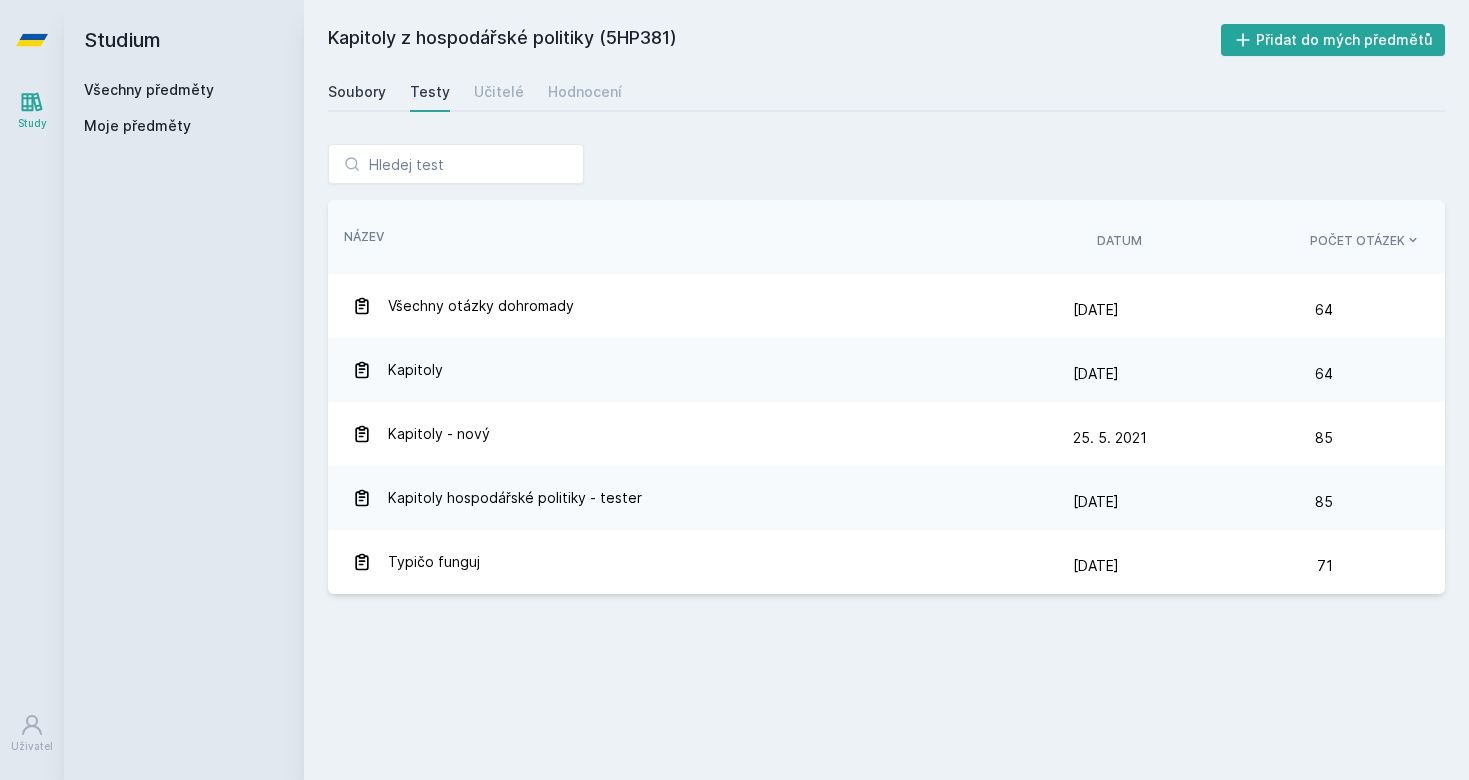 click on "Soubory" at bounding box center (357, 92) 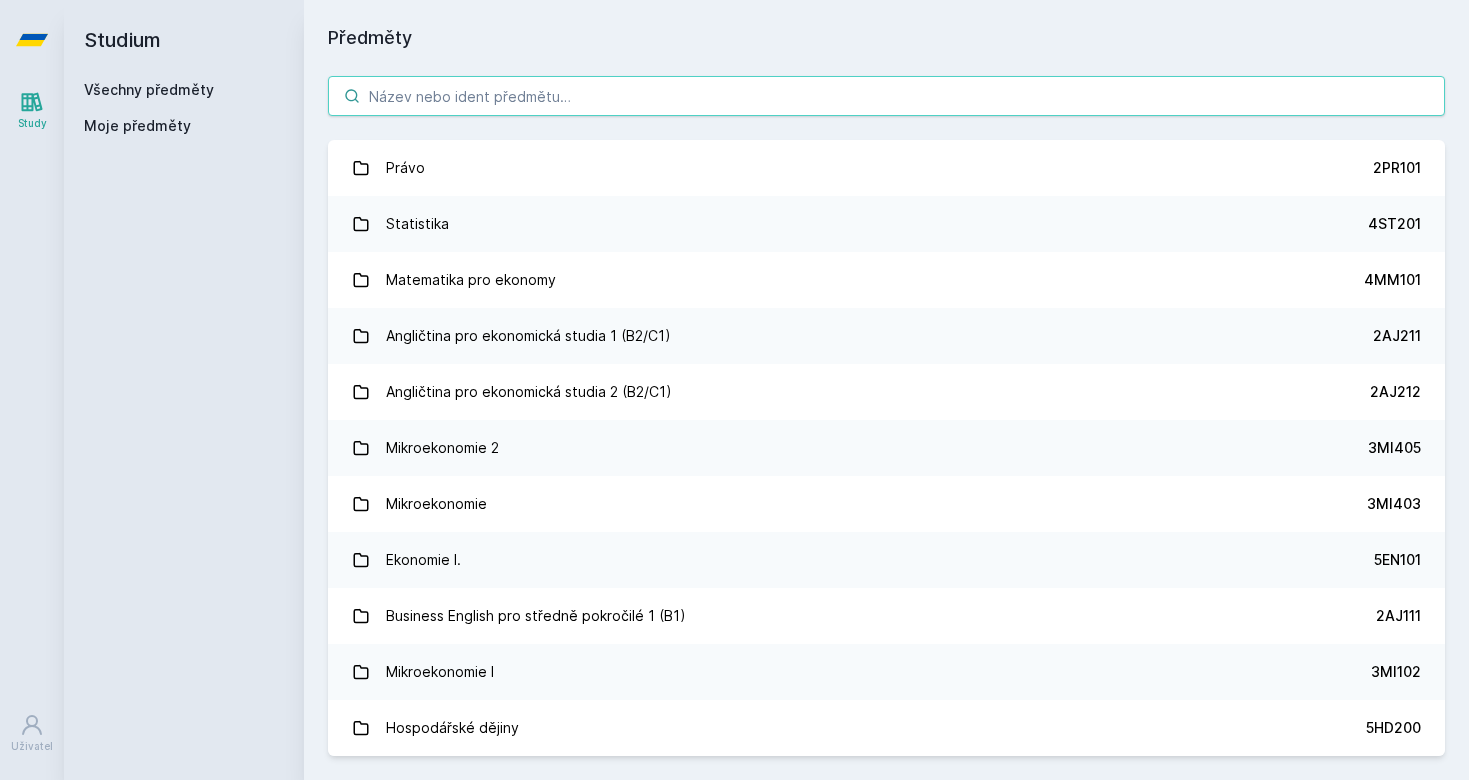 click at bounding box center [886, 96] 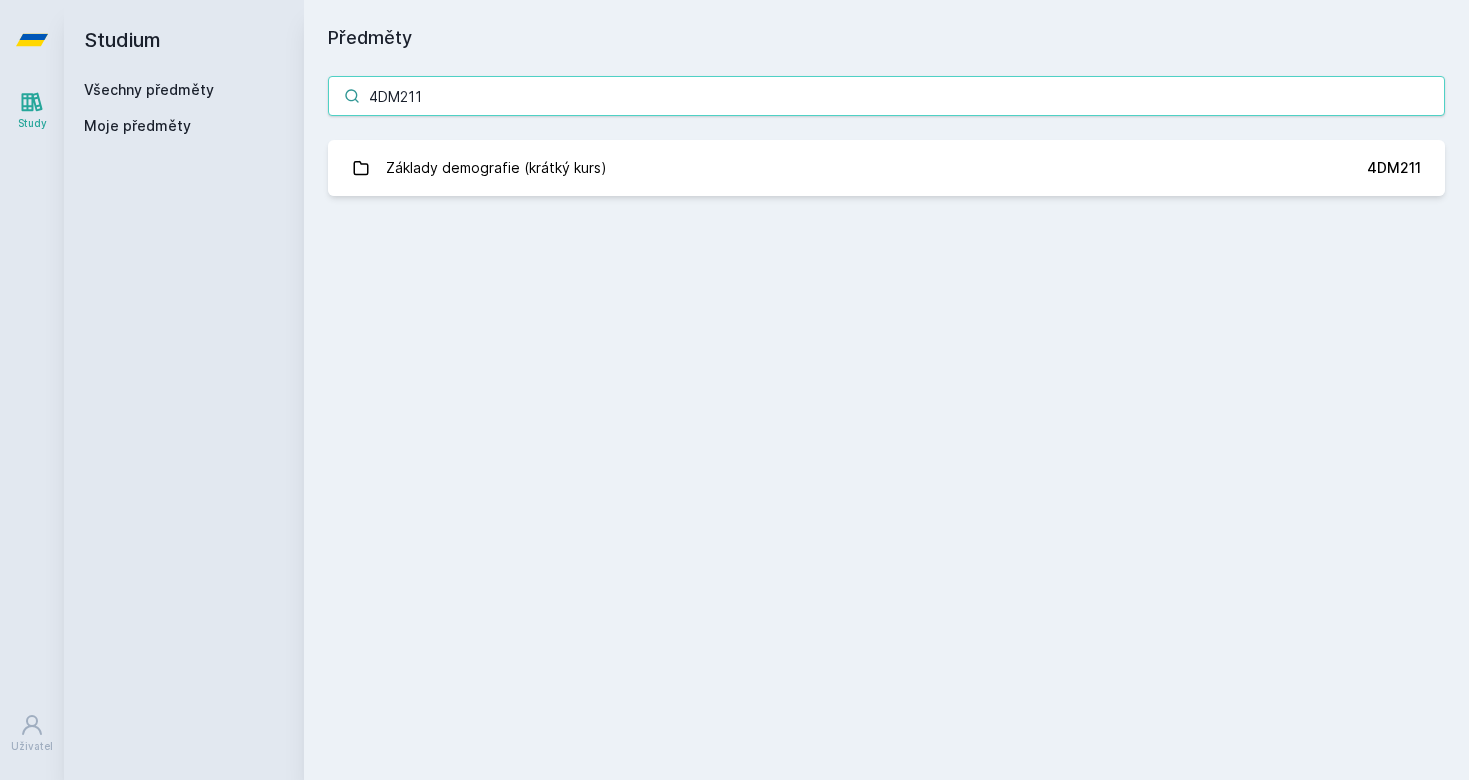 type on "4DM211" 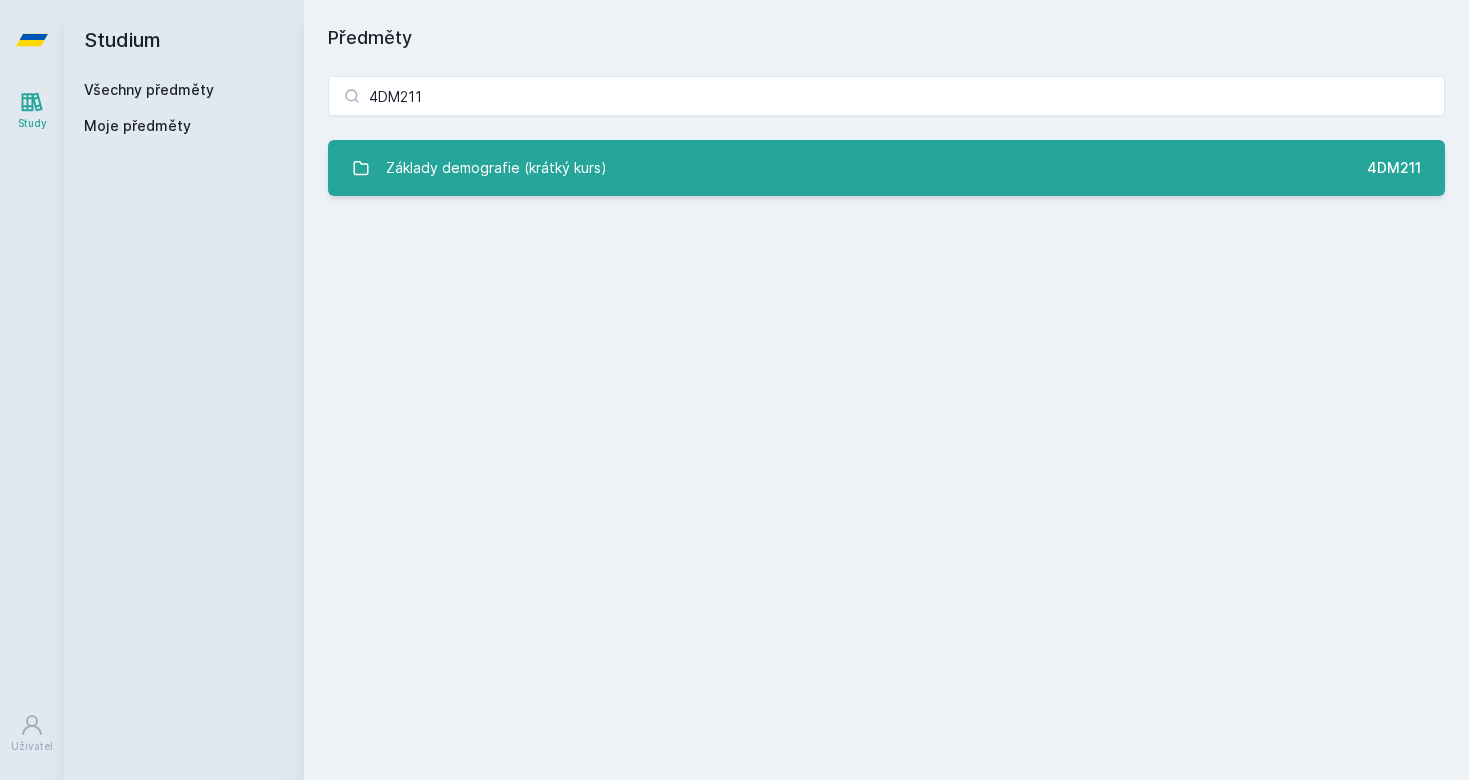 click on "Základy demografie (krátký kurs)   4DM211" at bounding box center [886, 168] 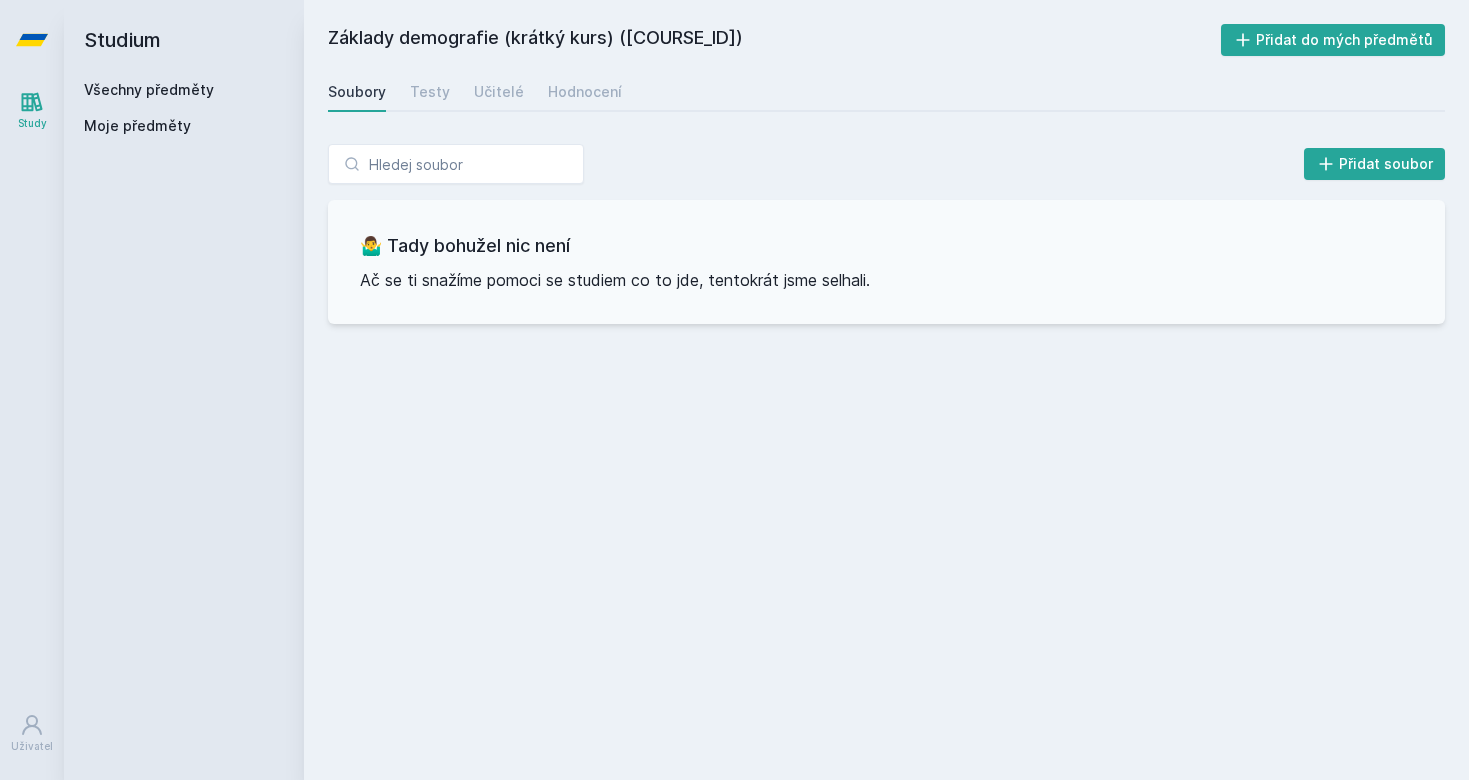 click on "Soubory
Testy
Učitelé
Hodnocení" at bounding box center [886, 92] 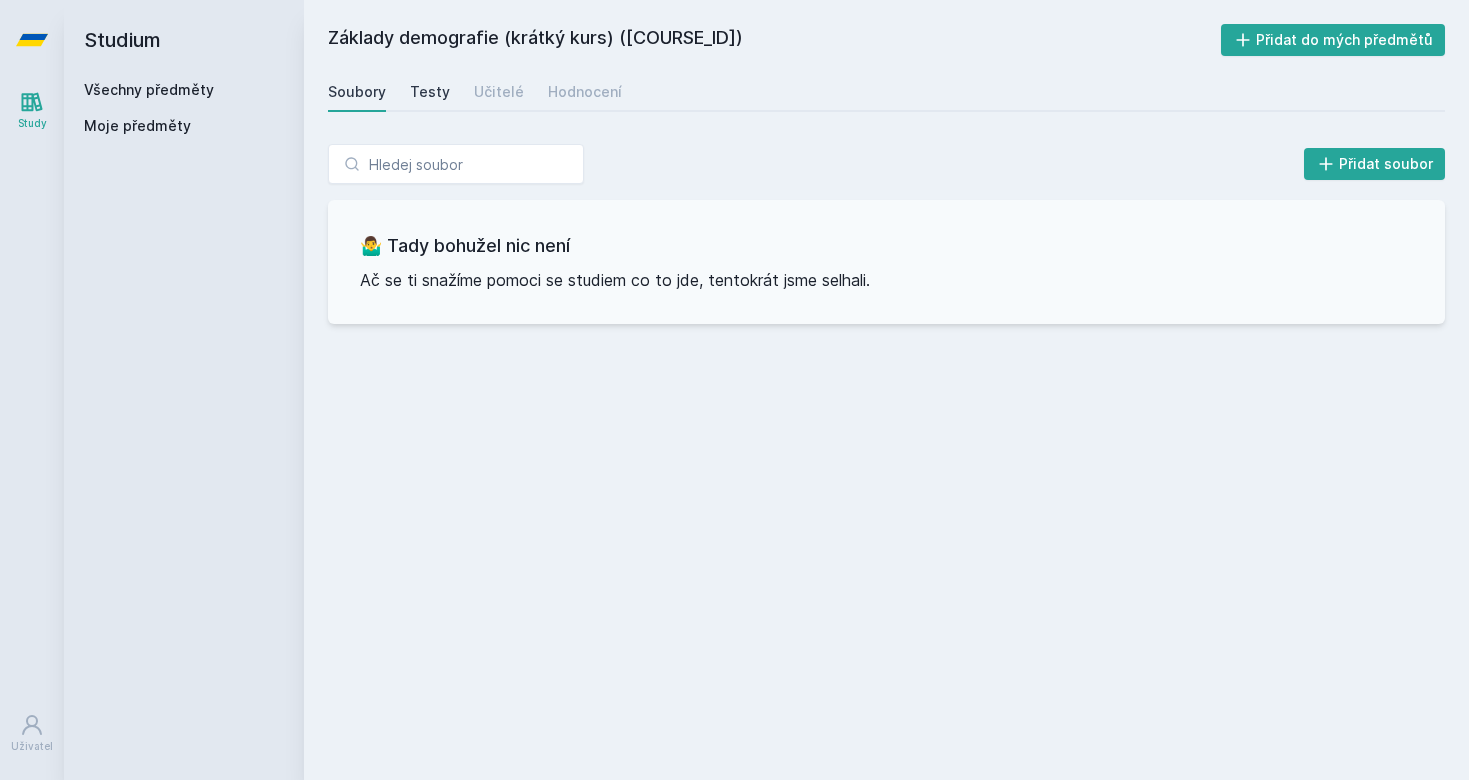 click on "Testy" at bounding box center [430, 92] 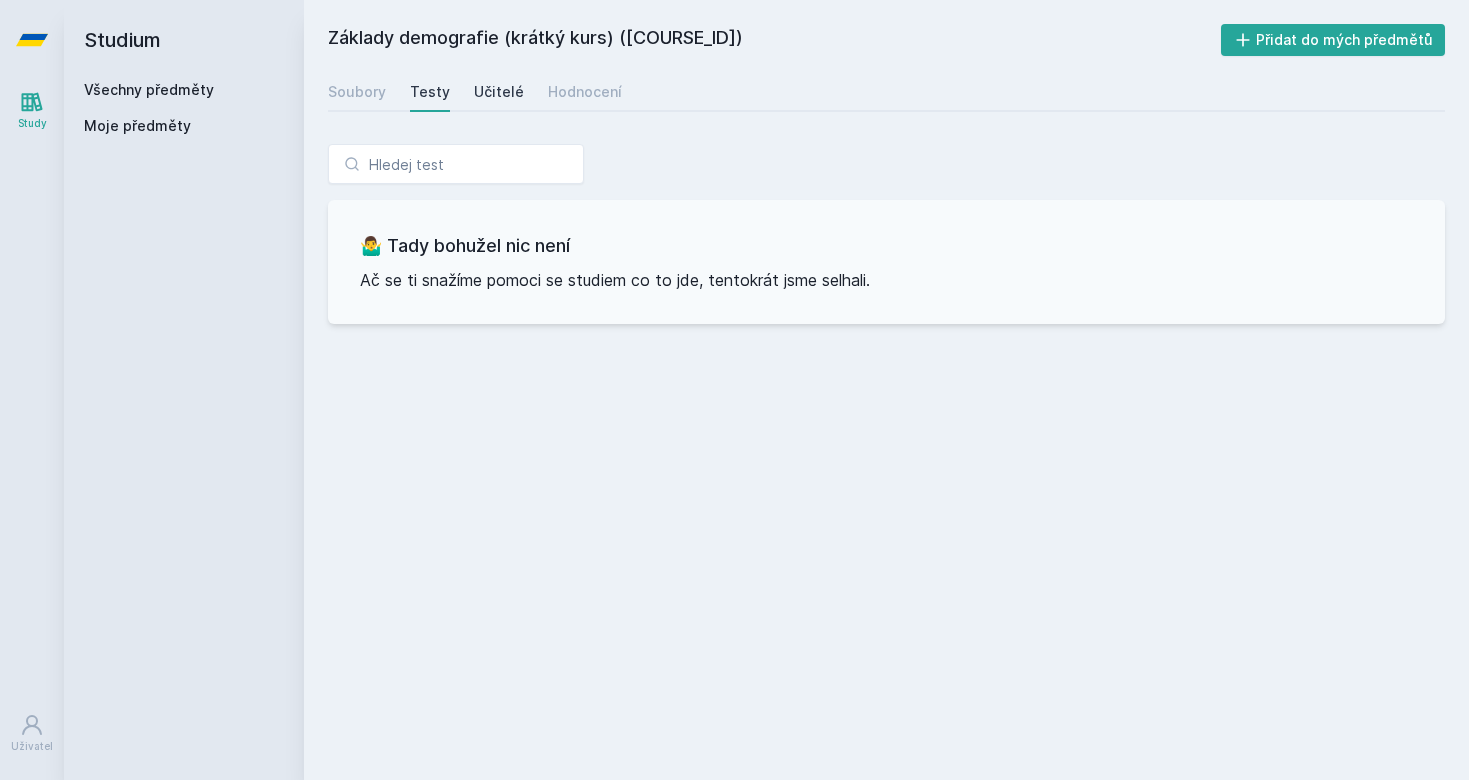 click on "Učitelé" at bounding box center [499, 92] 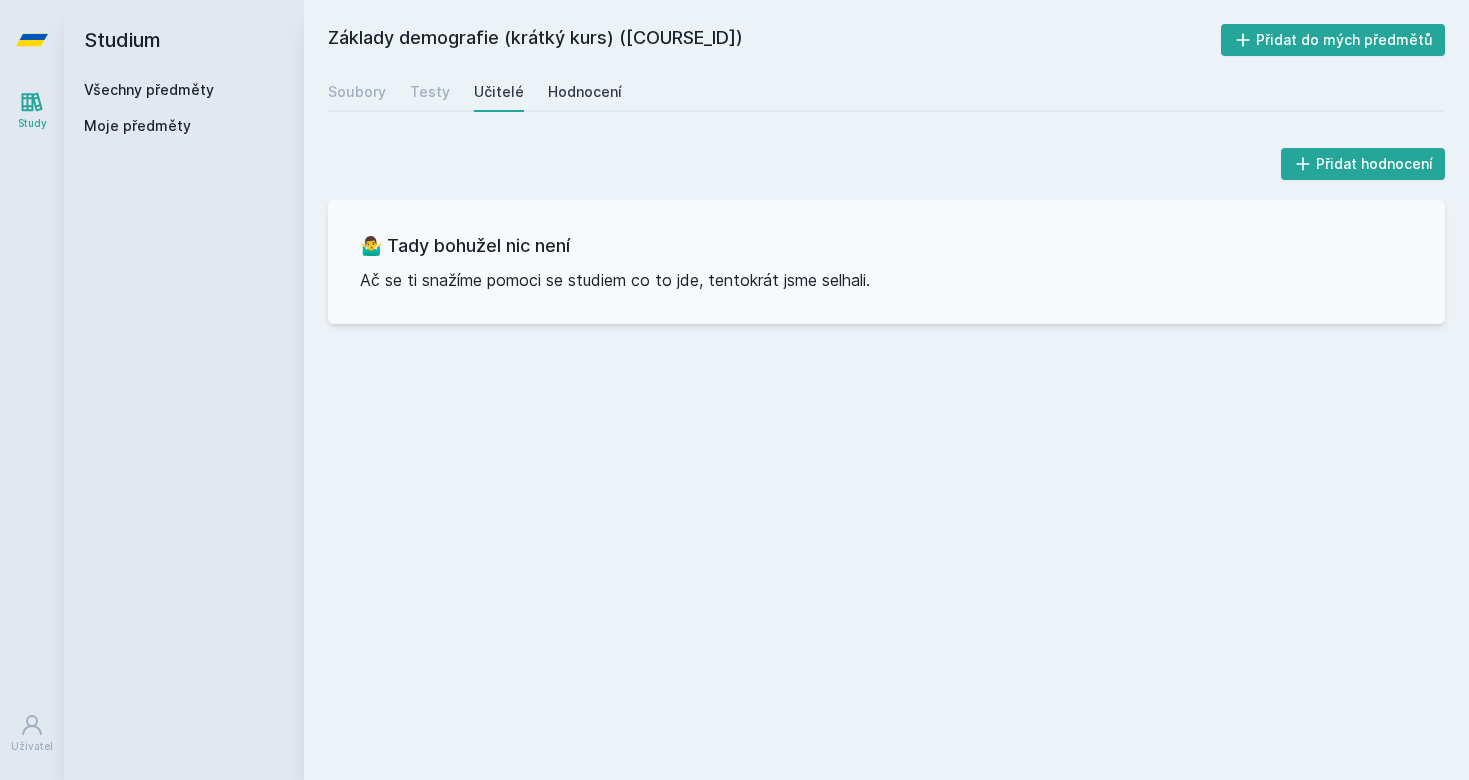 click on "Hodnocení" at bounding box center (585, 92) 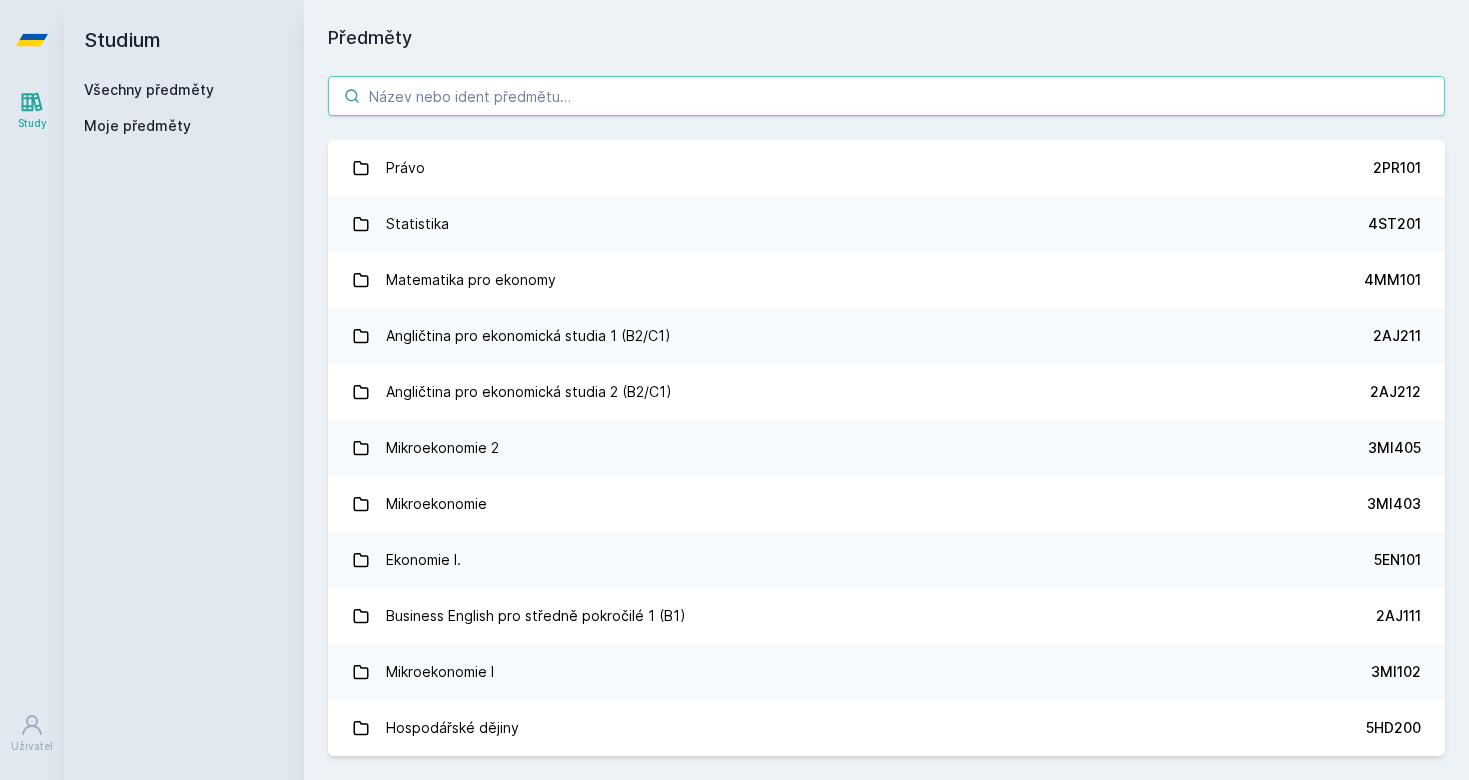 click at bounding box center (886, 96) 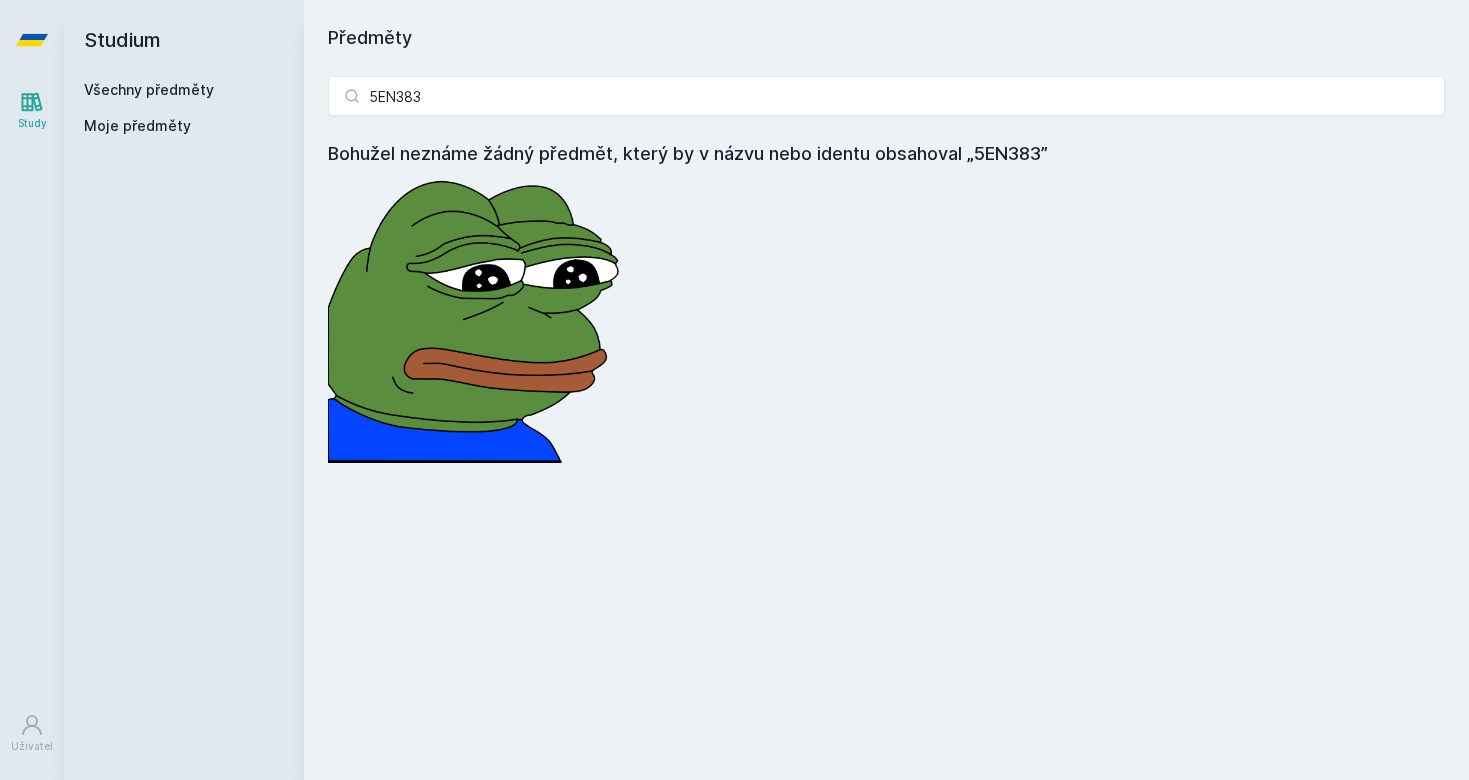 click on "Předměty   5EN383
Bohužel neznáme žádný předmět, který by v názvu nebo identu obsahoval
„5EN383”" at bounding box center (886, 390) 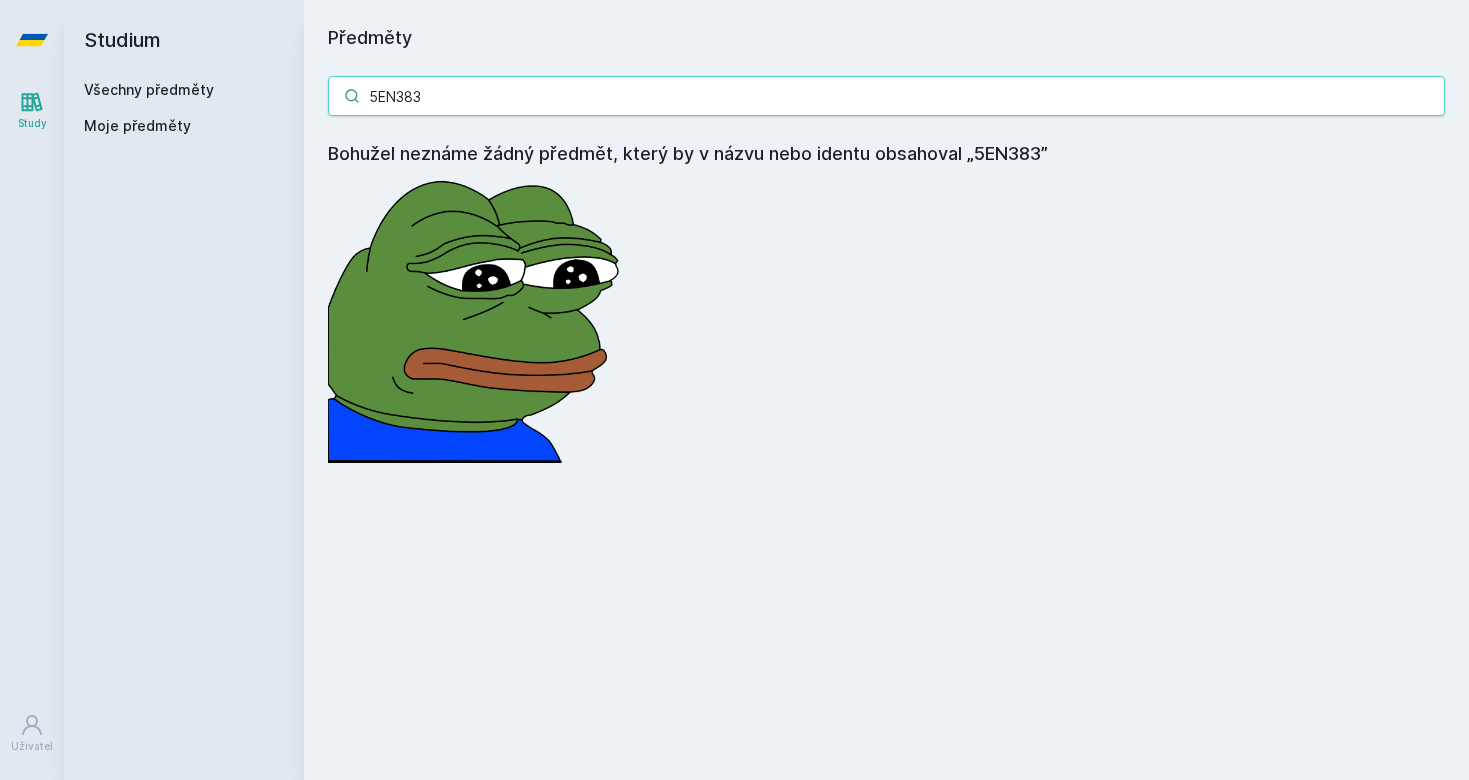 click on "5EN383" at bounding box center (886, 96) 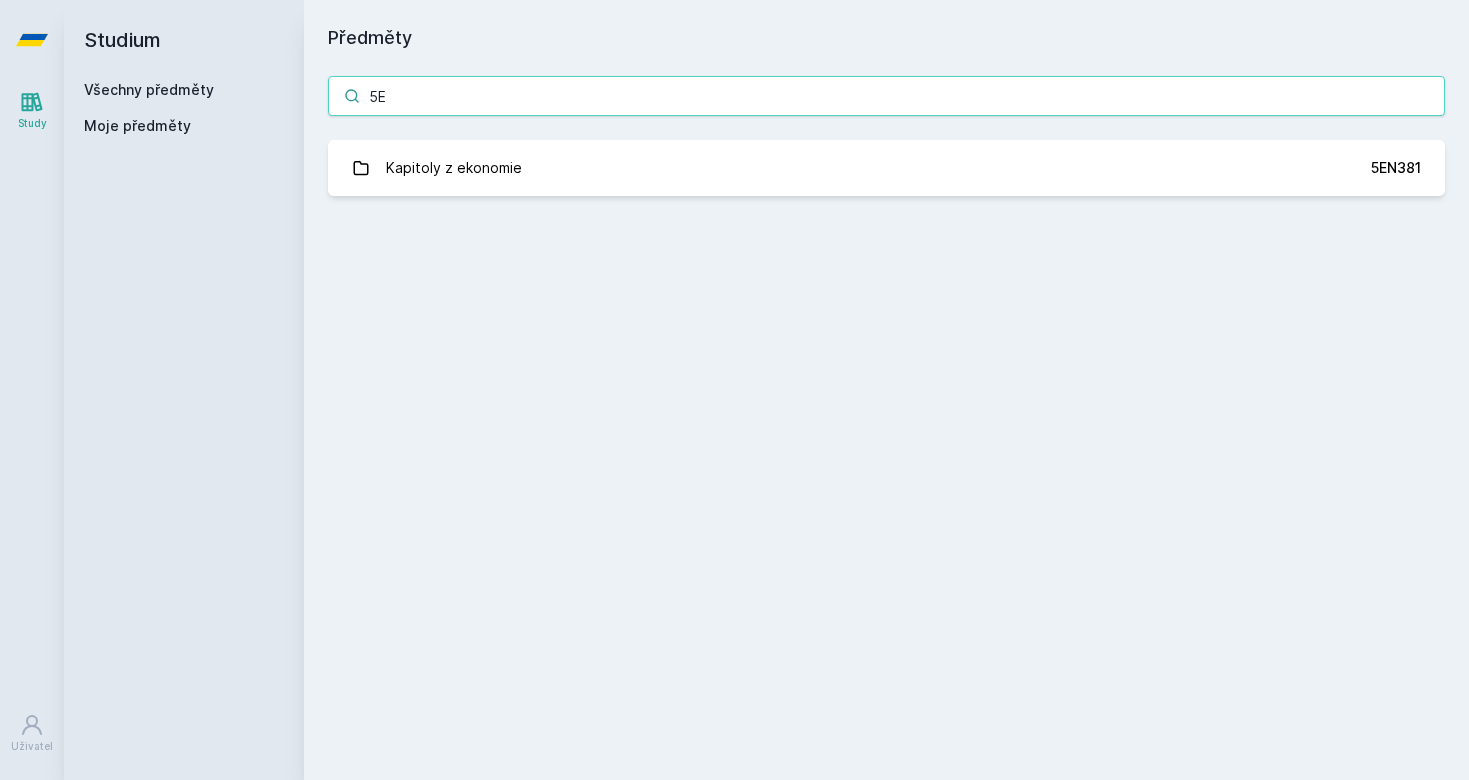 type on "5" 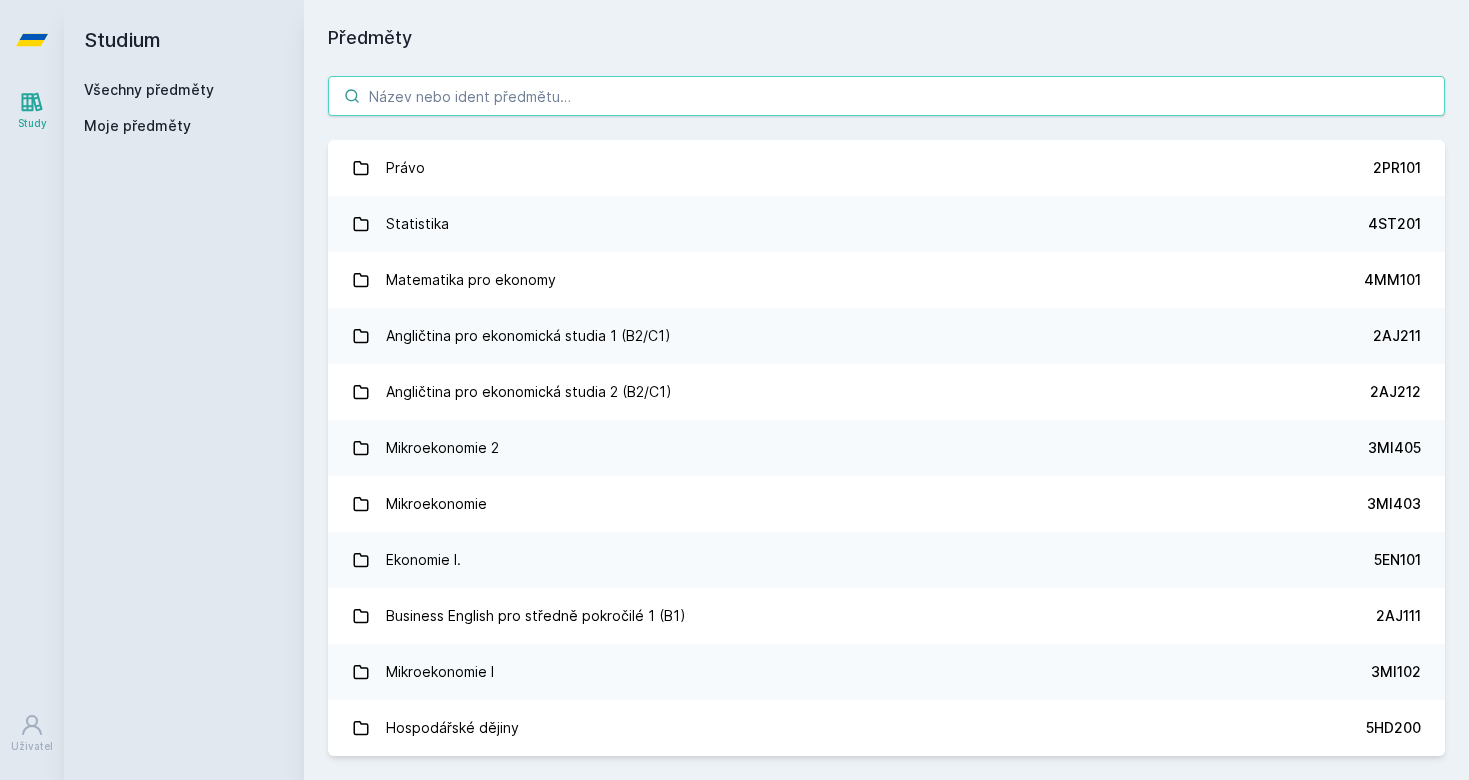 paste on "5EN383" 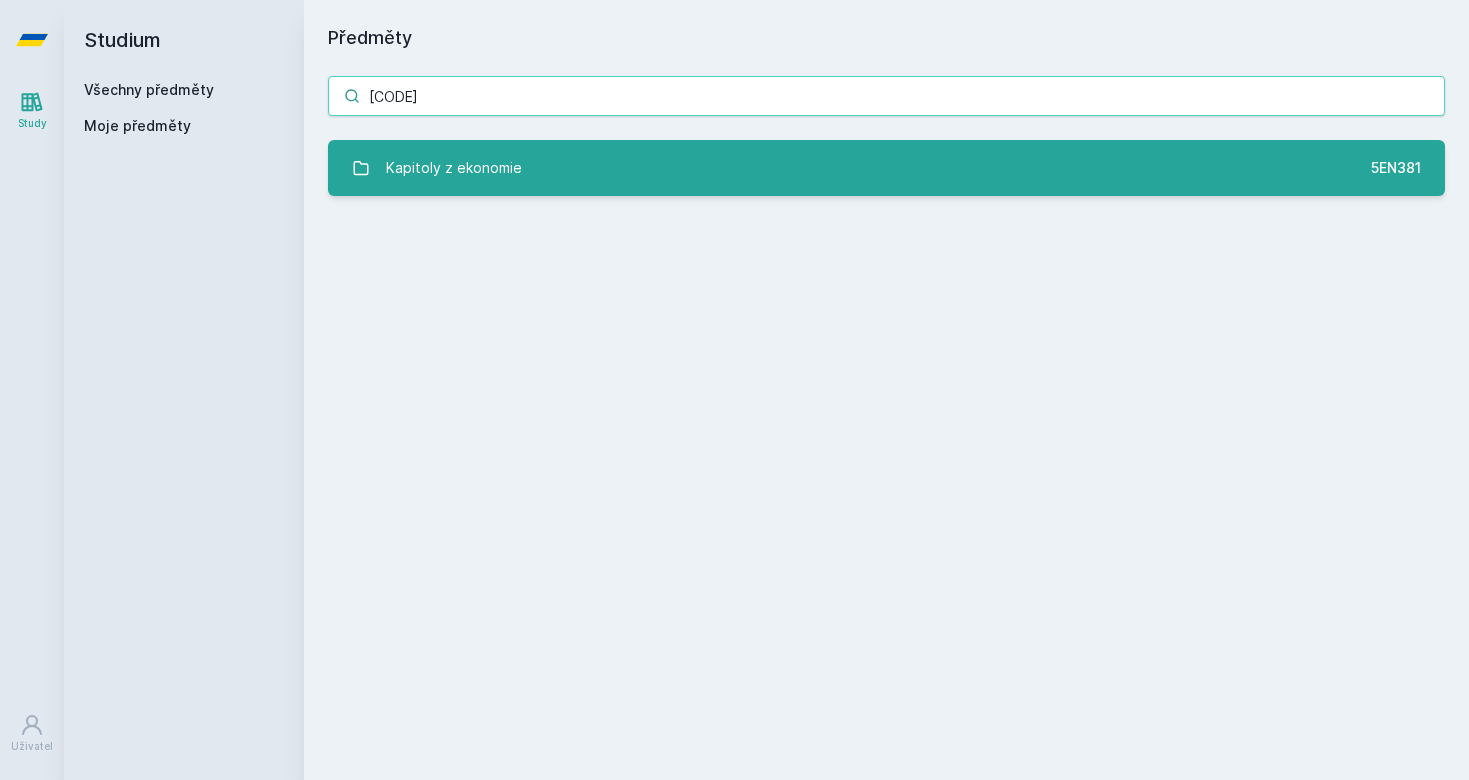 type on "[CODE]" 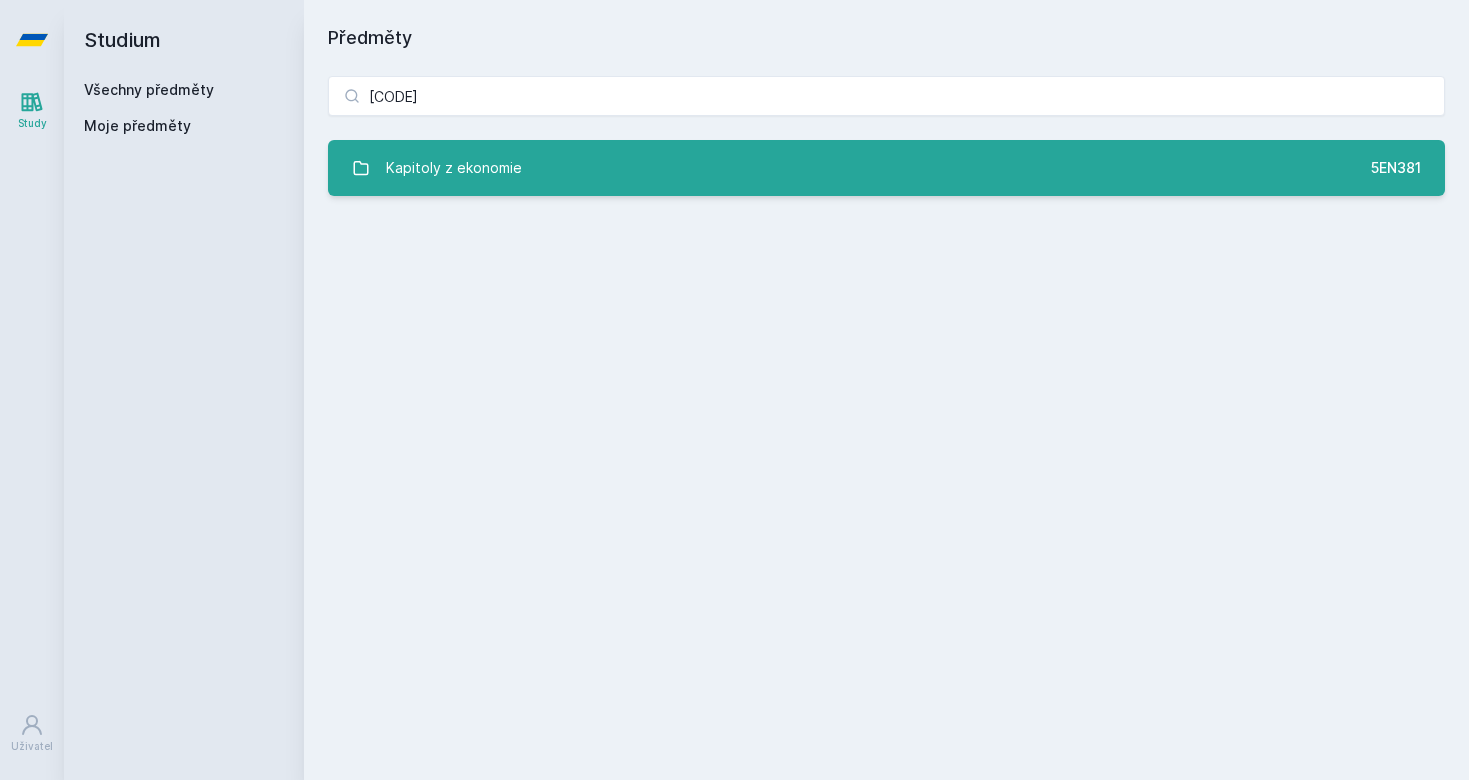 click on "Kapitoly z ekonomie" at bounding box center (454, 168) 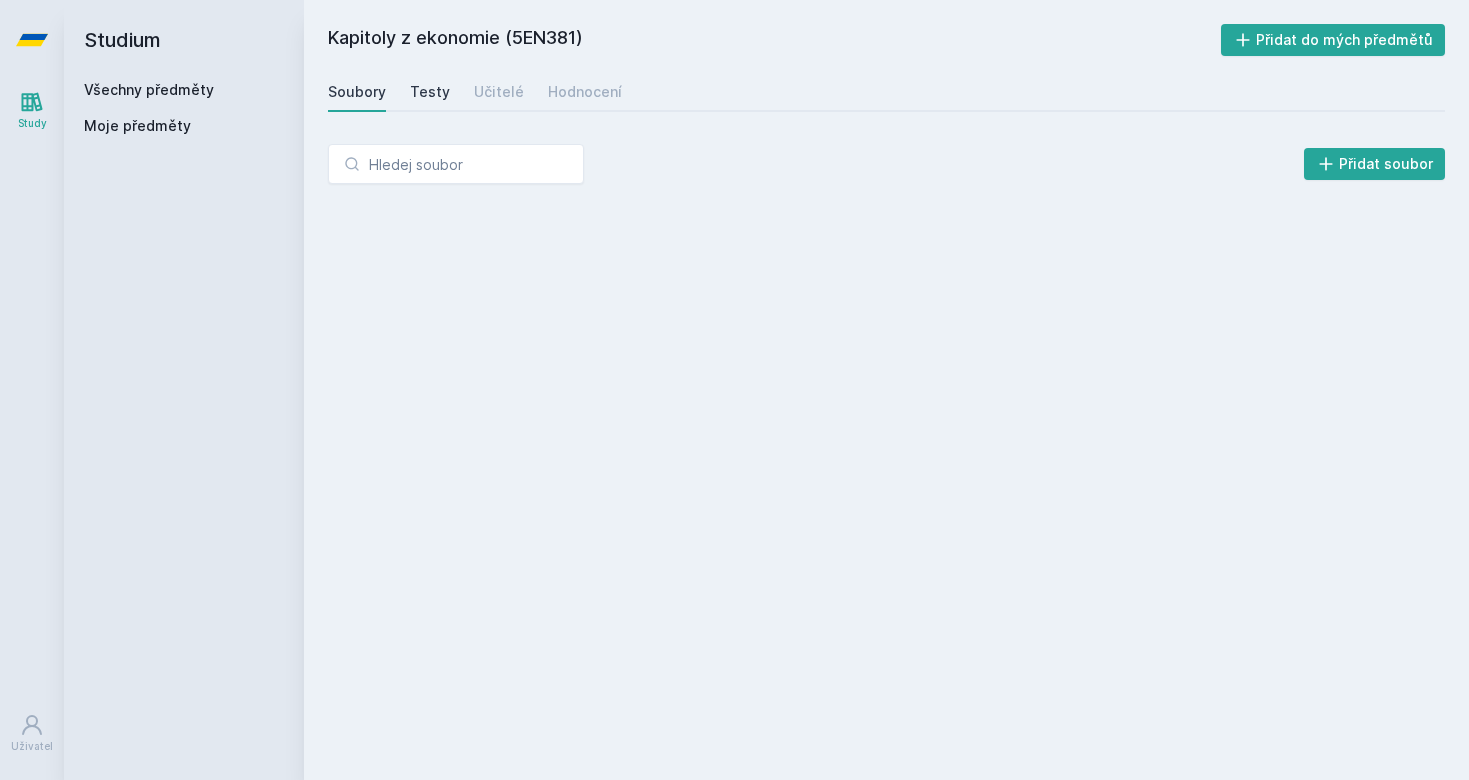 click on "Testy" at bounding box center (430, 92) 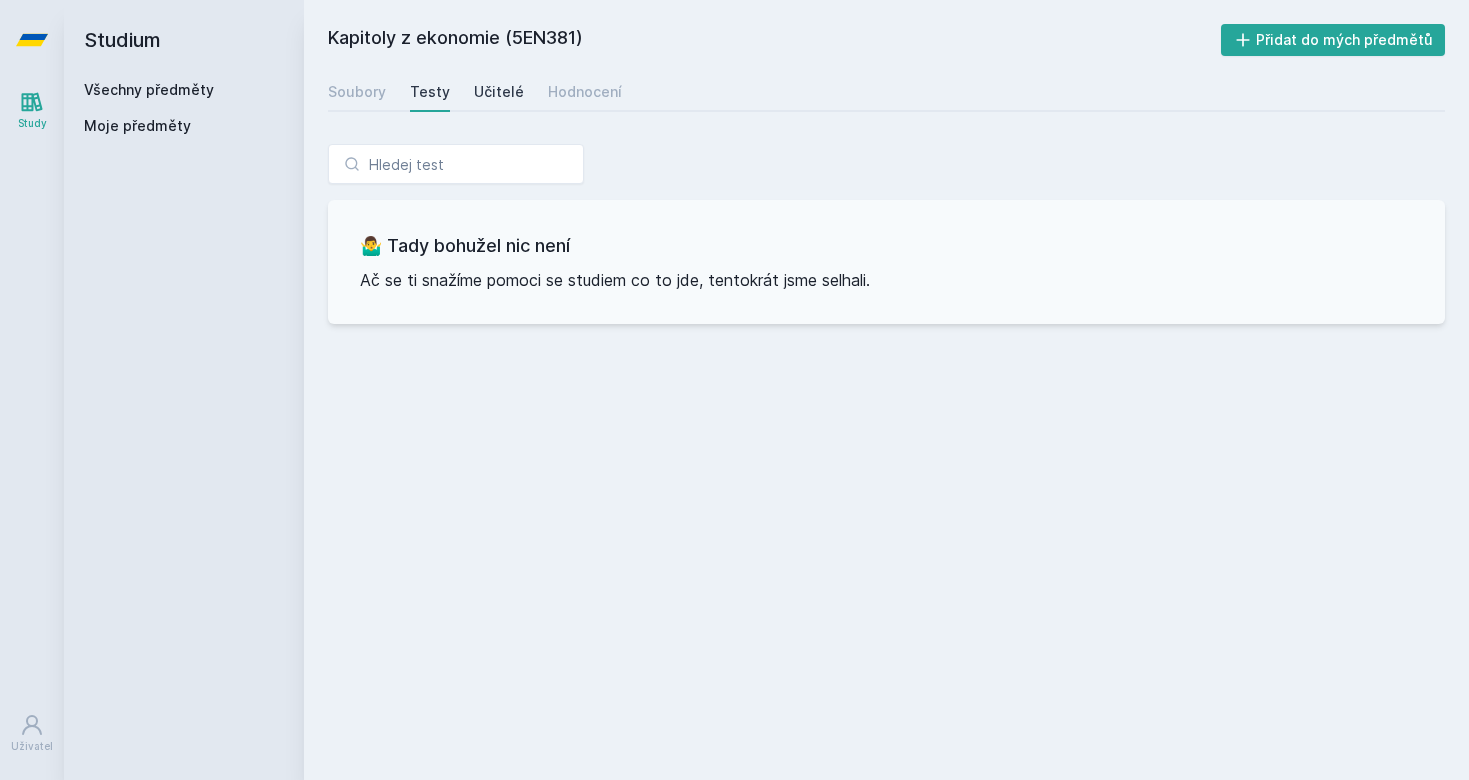 click on "Učitelé" at bounding box center (499, 92) 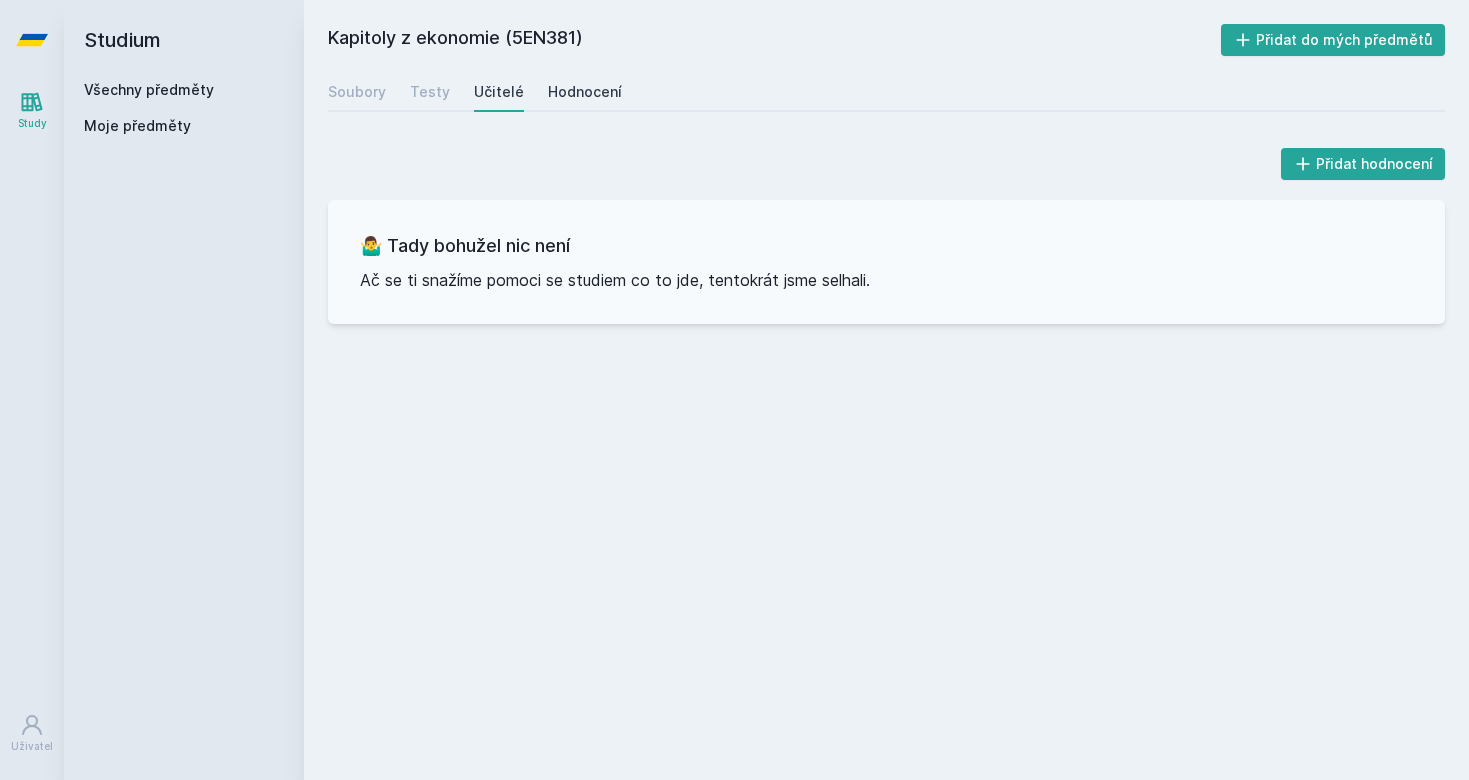 click on "Hodnocení" at bounding box center (585, 92) 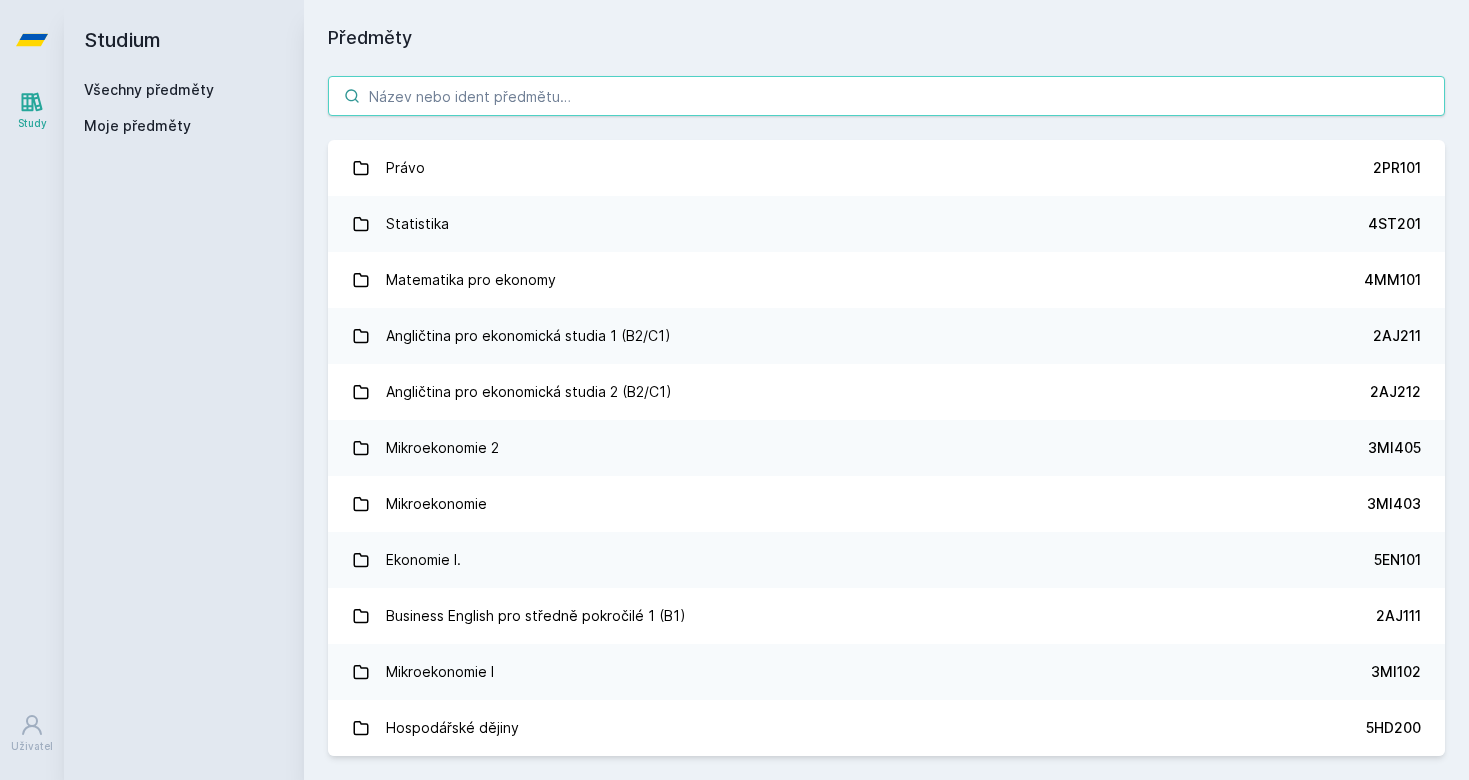 click at bounding box center [886, 96] 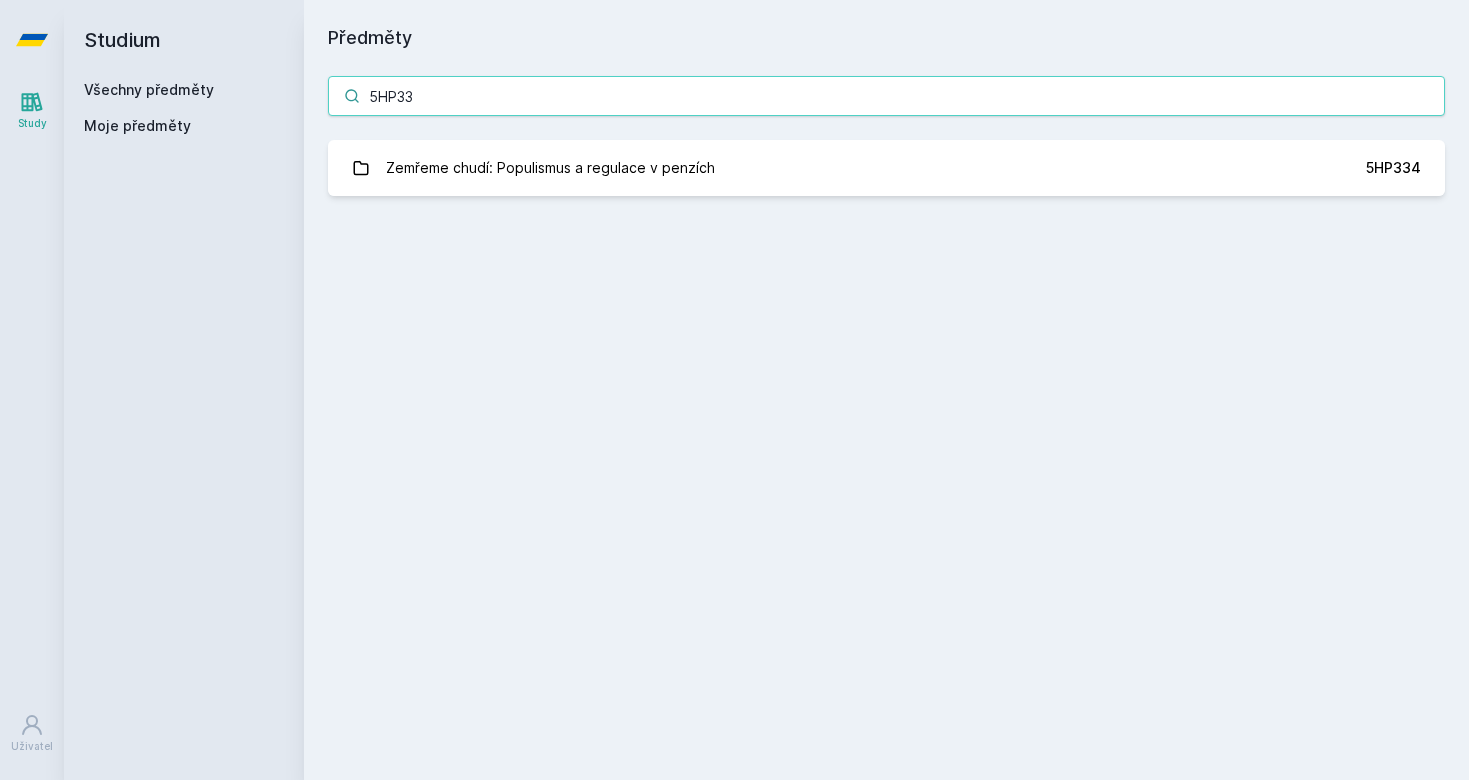 type on "5HP3" 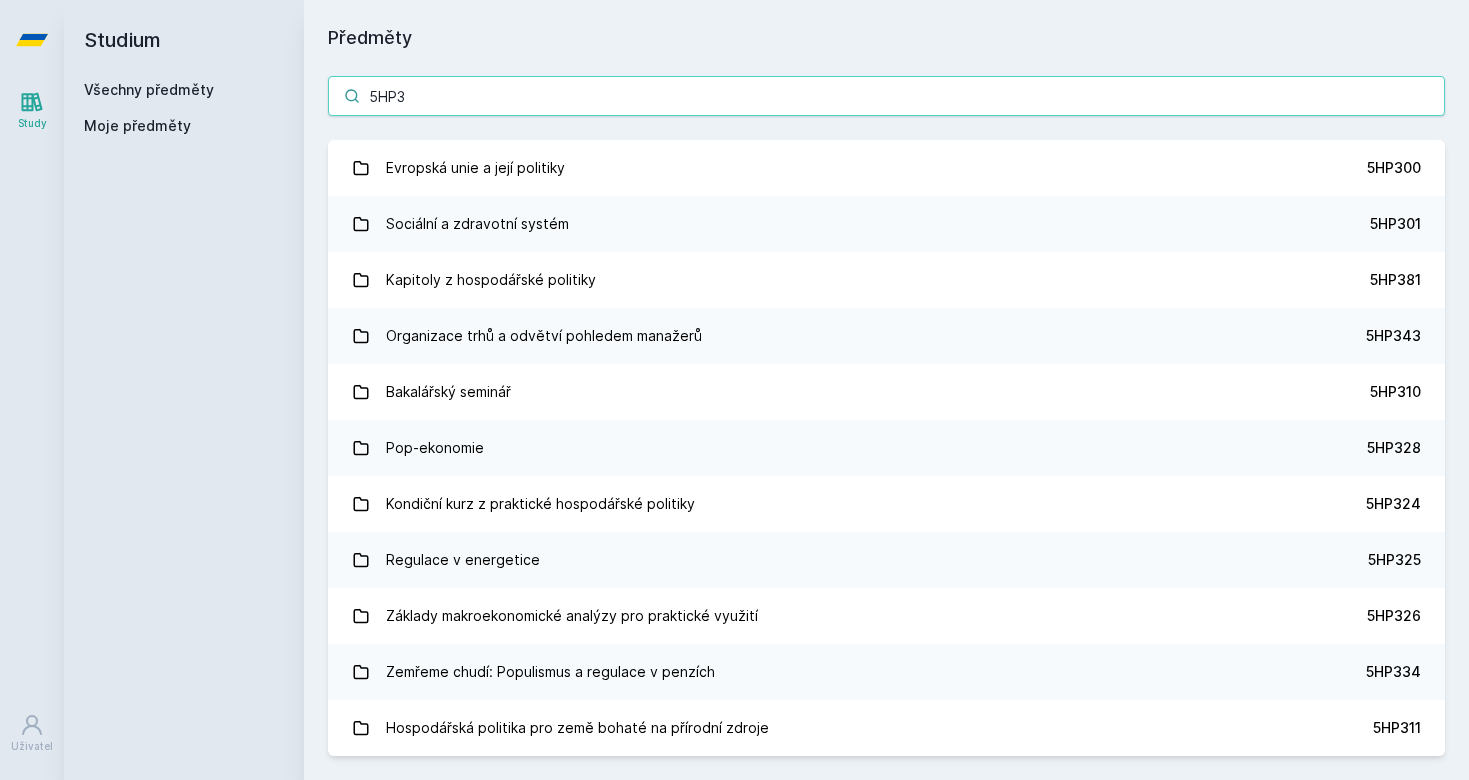 click on "5HP3" at bounding box center [886, 96] 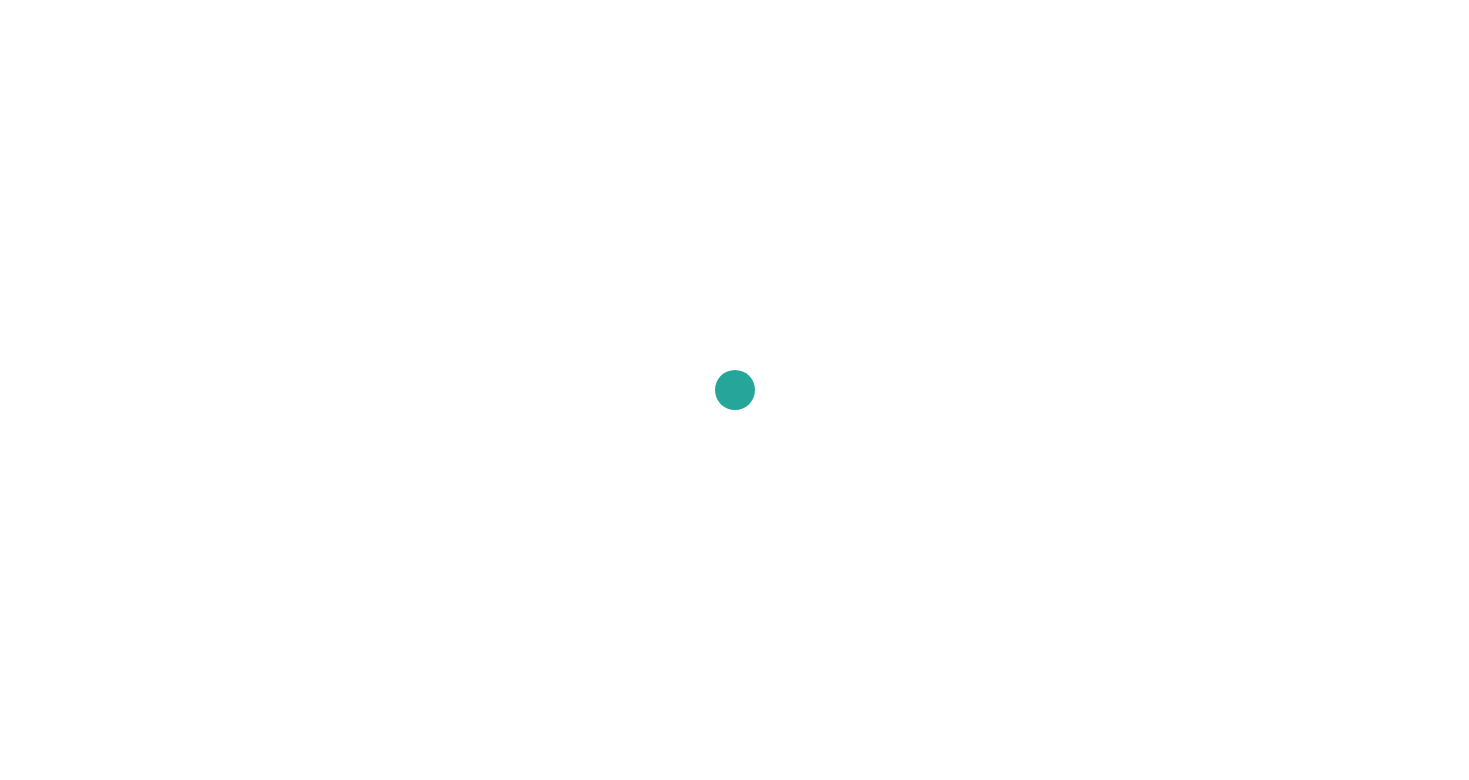 scroll, scrollTop: 0, scrollLeft: 0, axis: both 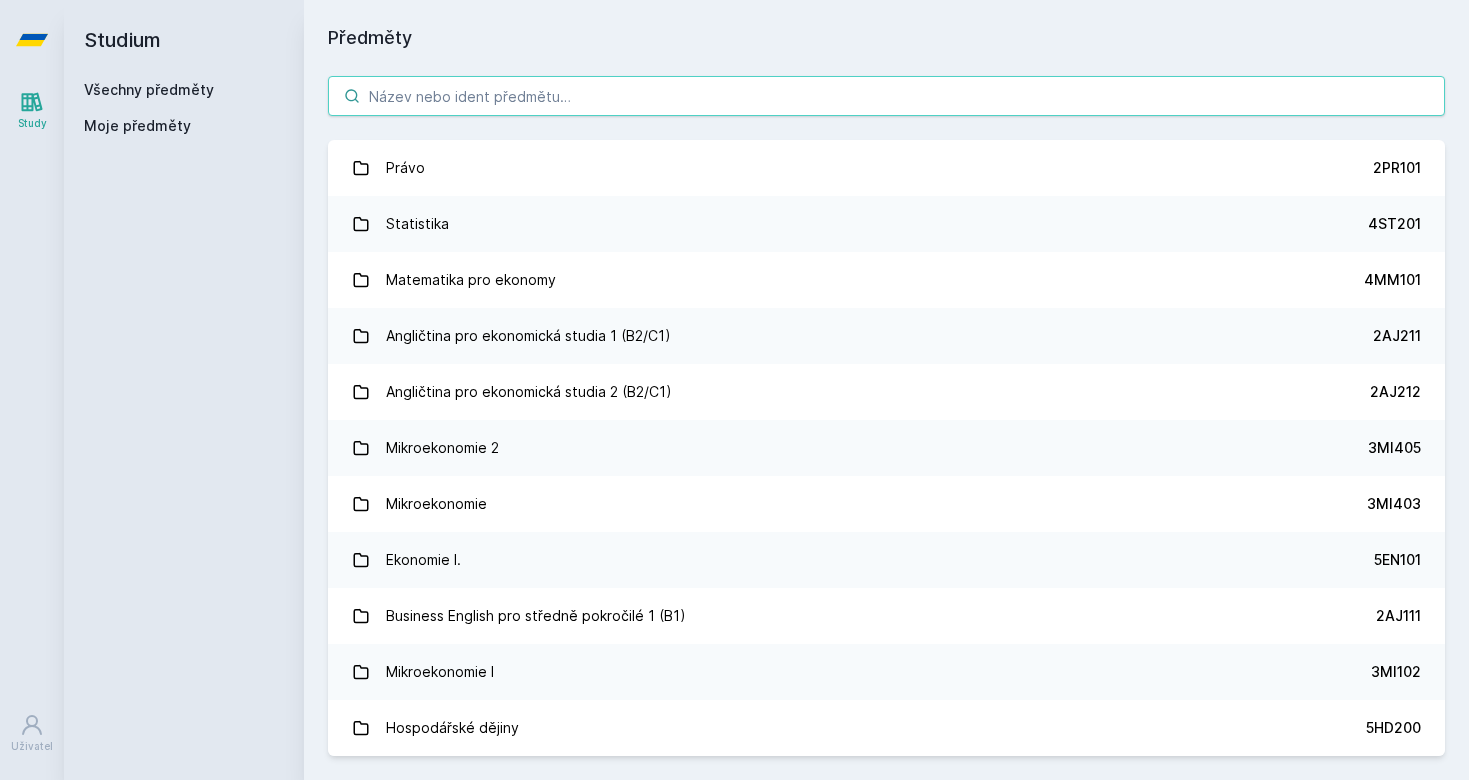click at bounding box center [886, 96] 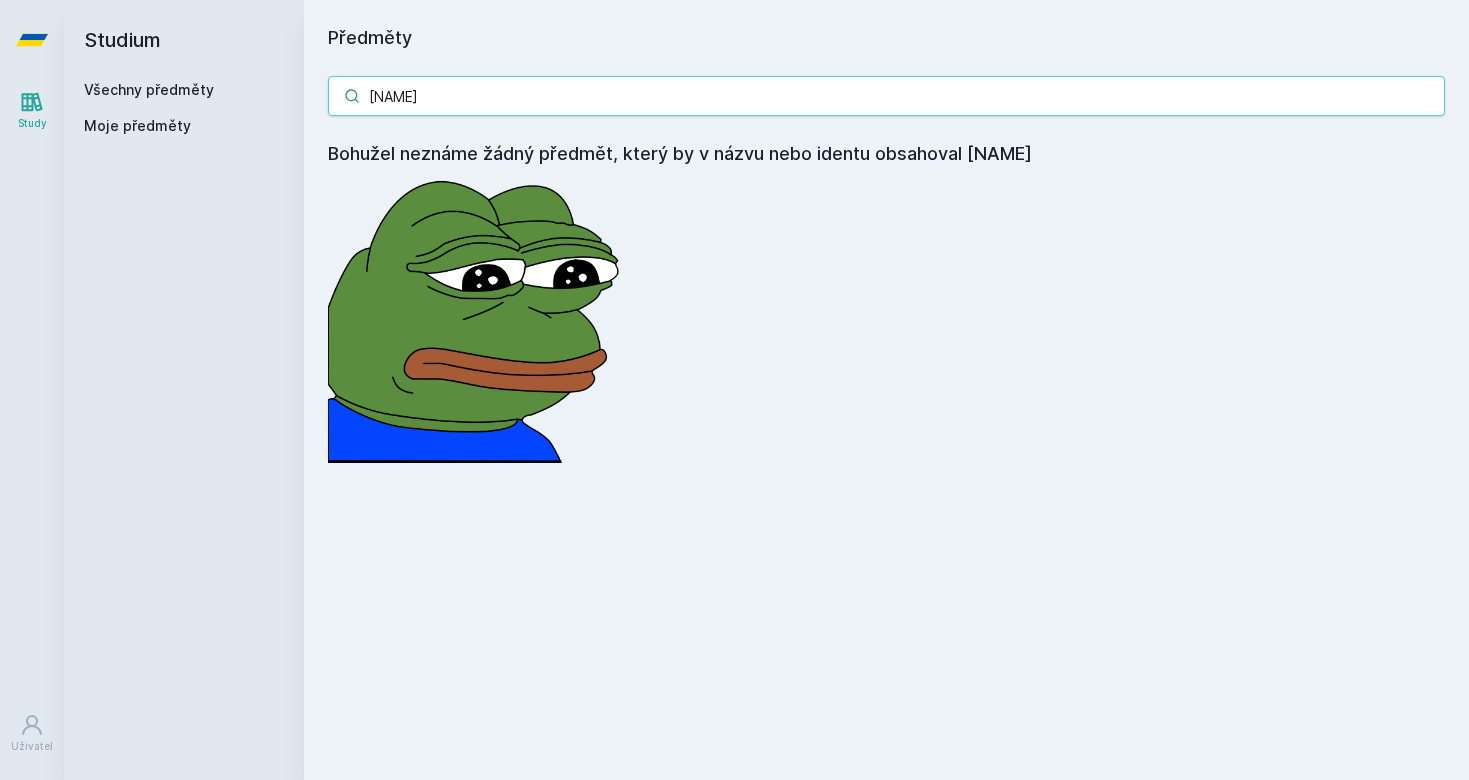click on "[NAME]" at bounding box center [886, 96] 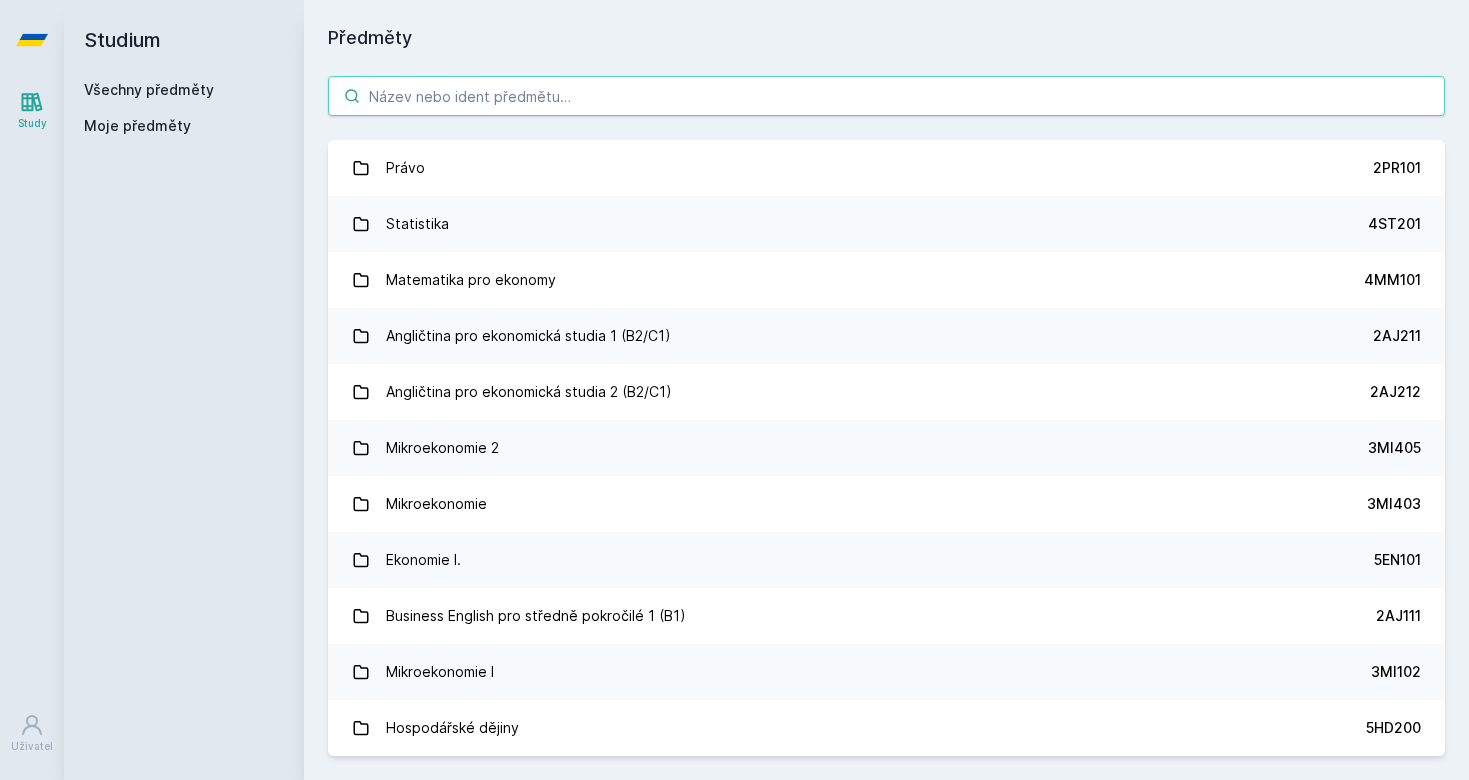 click at bounding box center (886, 96) 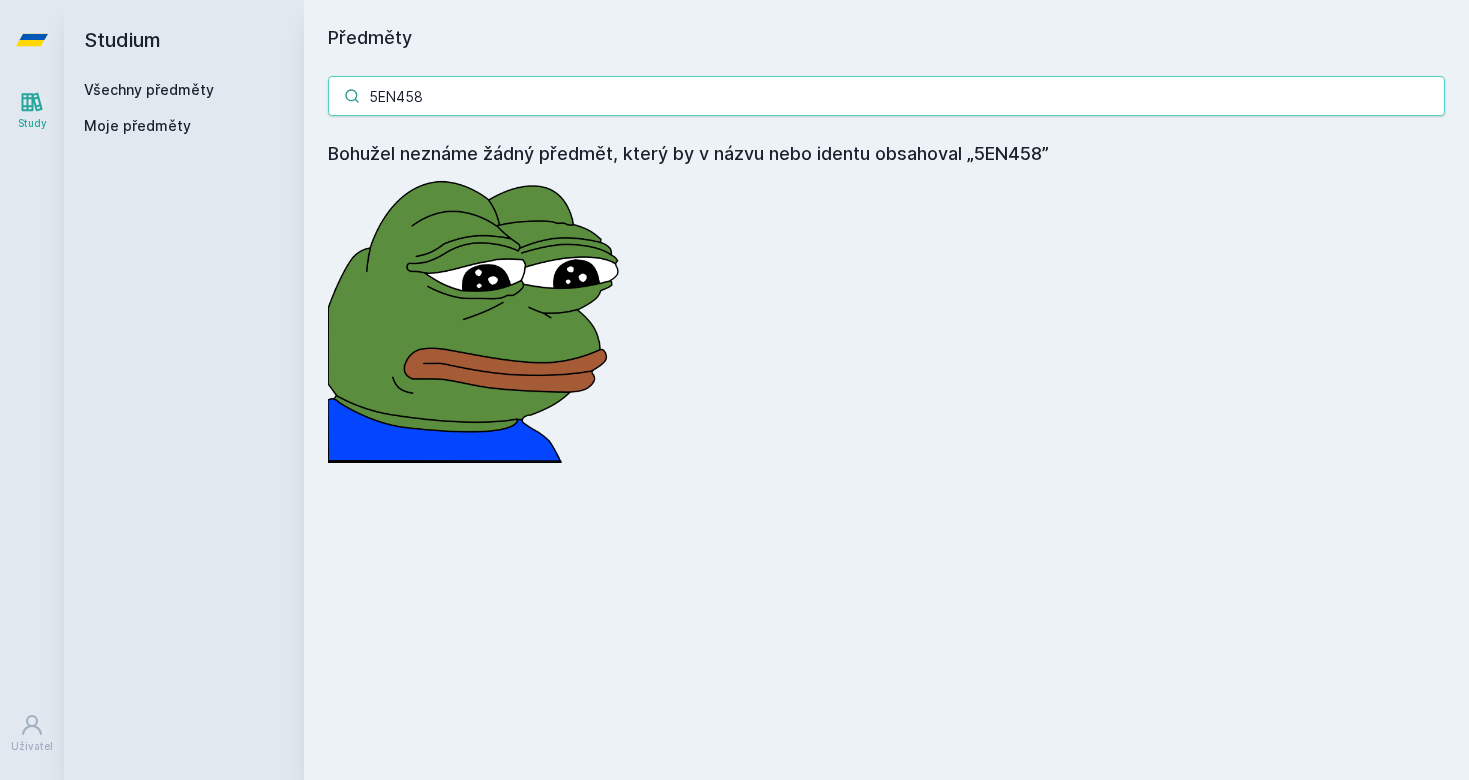 click on "5EN458" at bounding box center [886, 96] 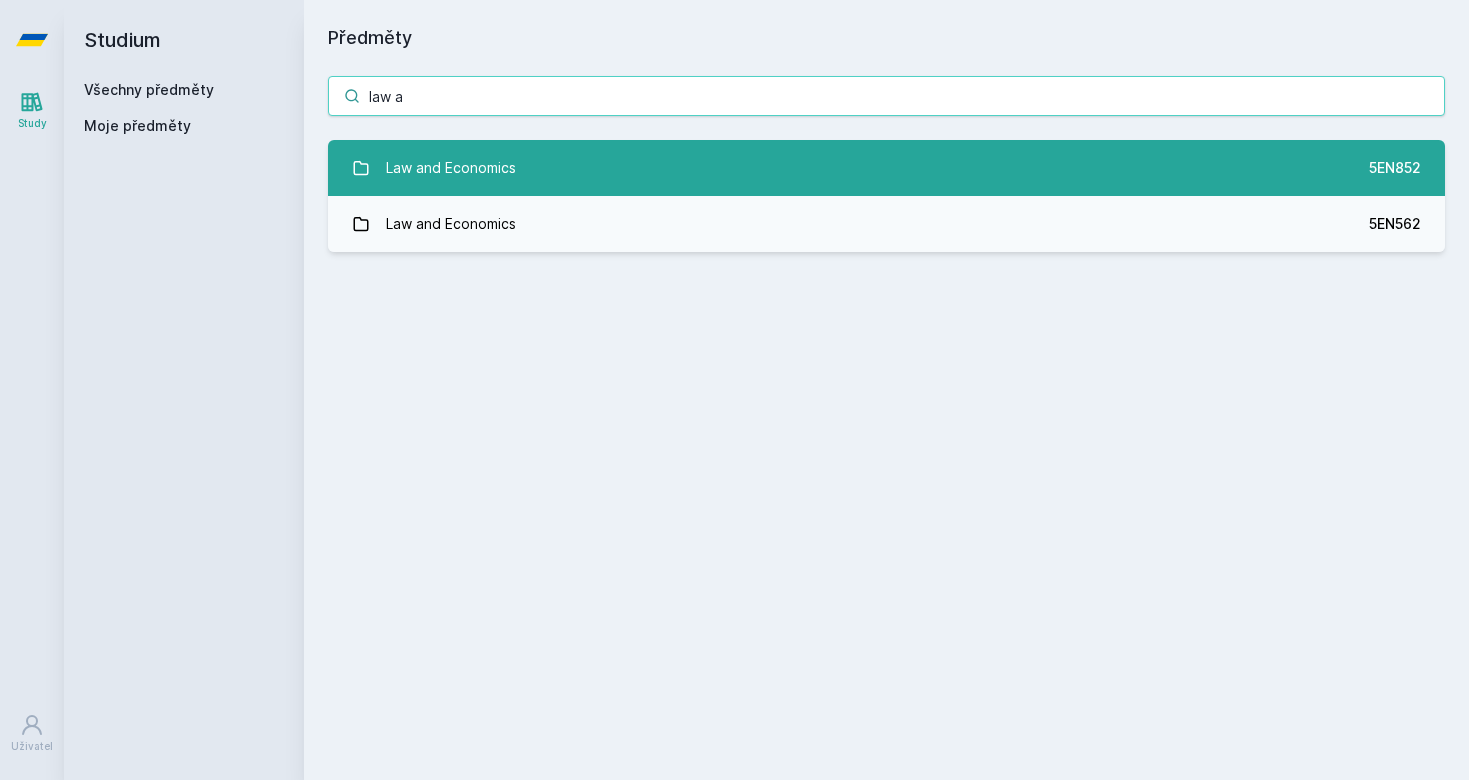 type on "law a" 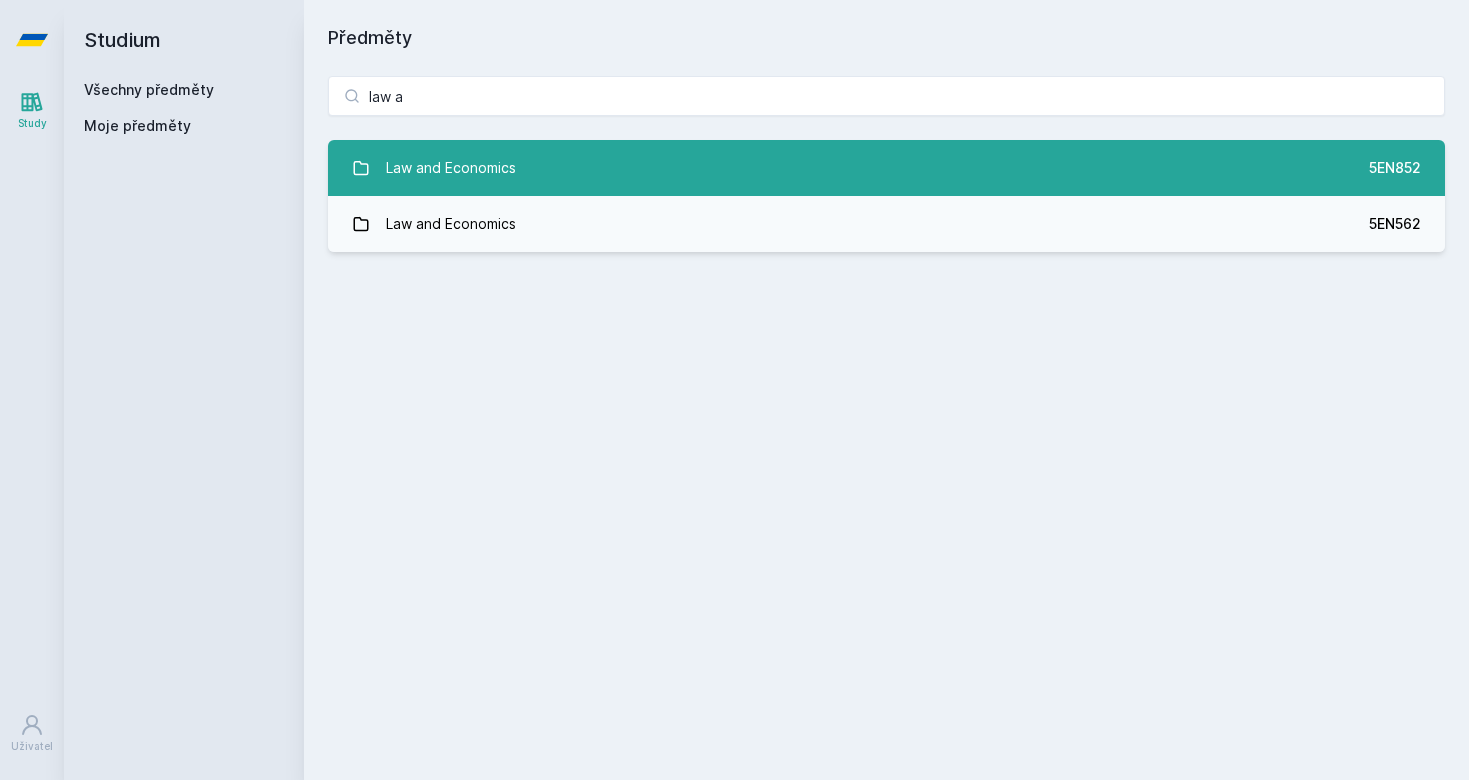 click on "Law and Economics   5EN852" at bounding box center (886, 168) 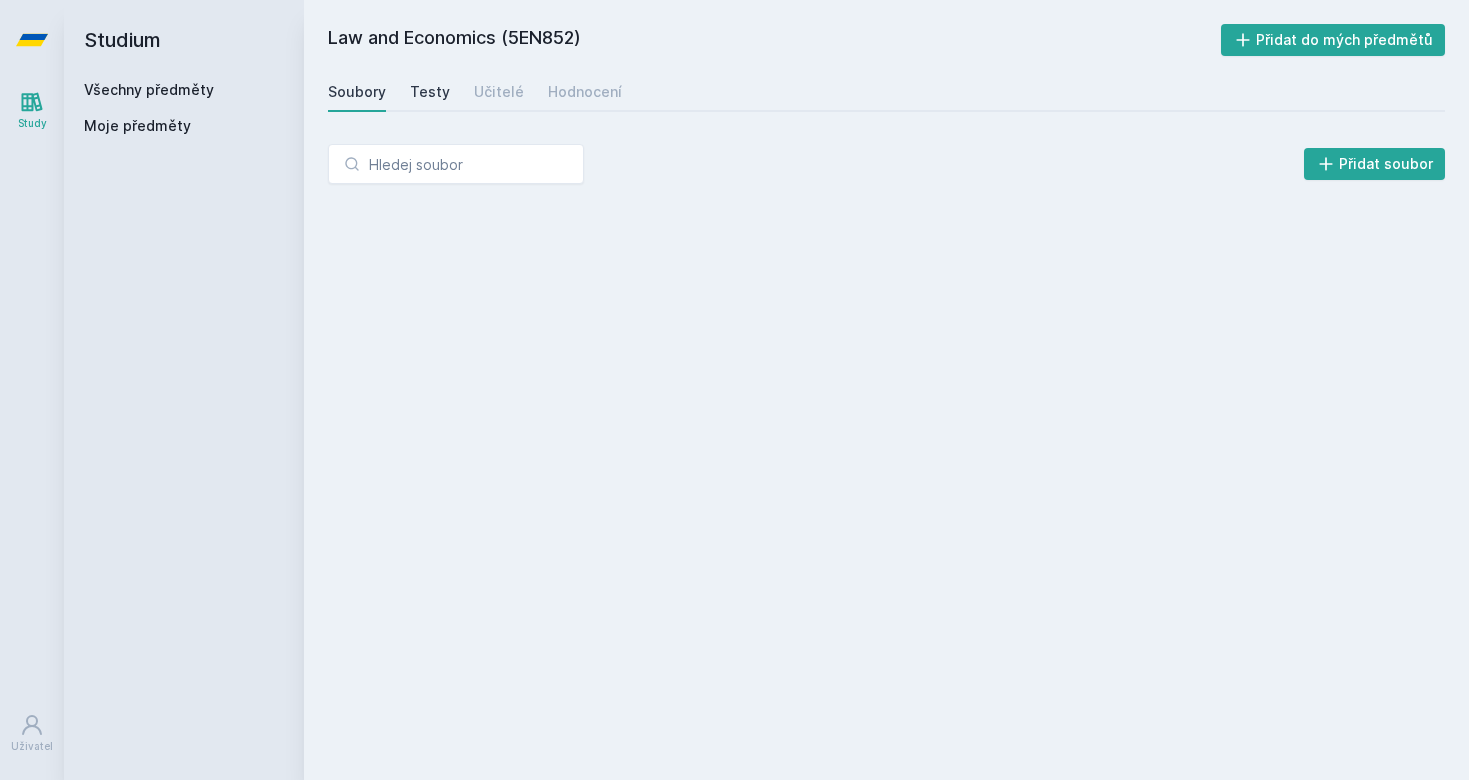 click on "Testy" at bounding box center (430, 92) 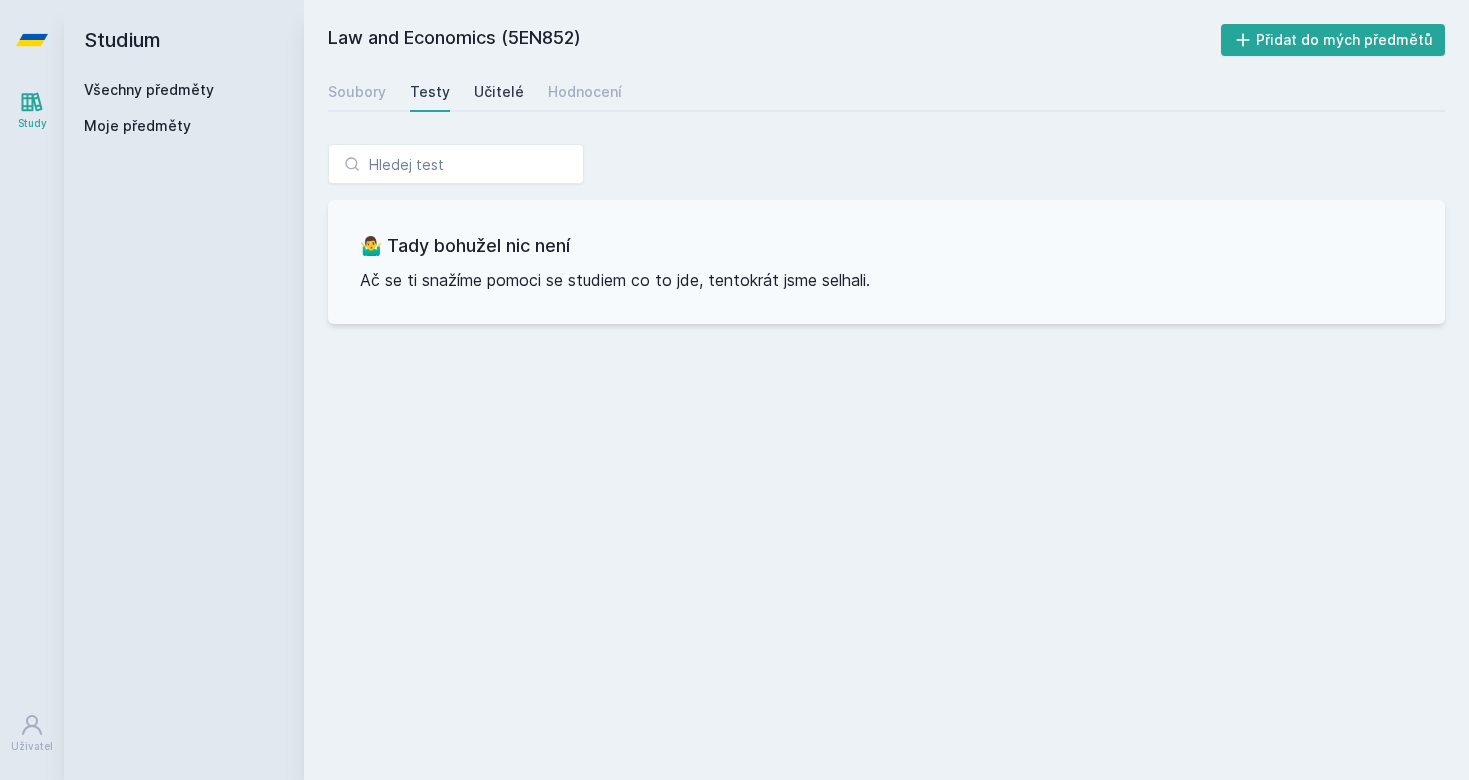 click on "Učitelé" at bounding box center (499, 92) 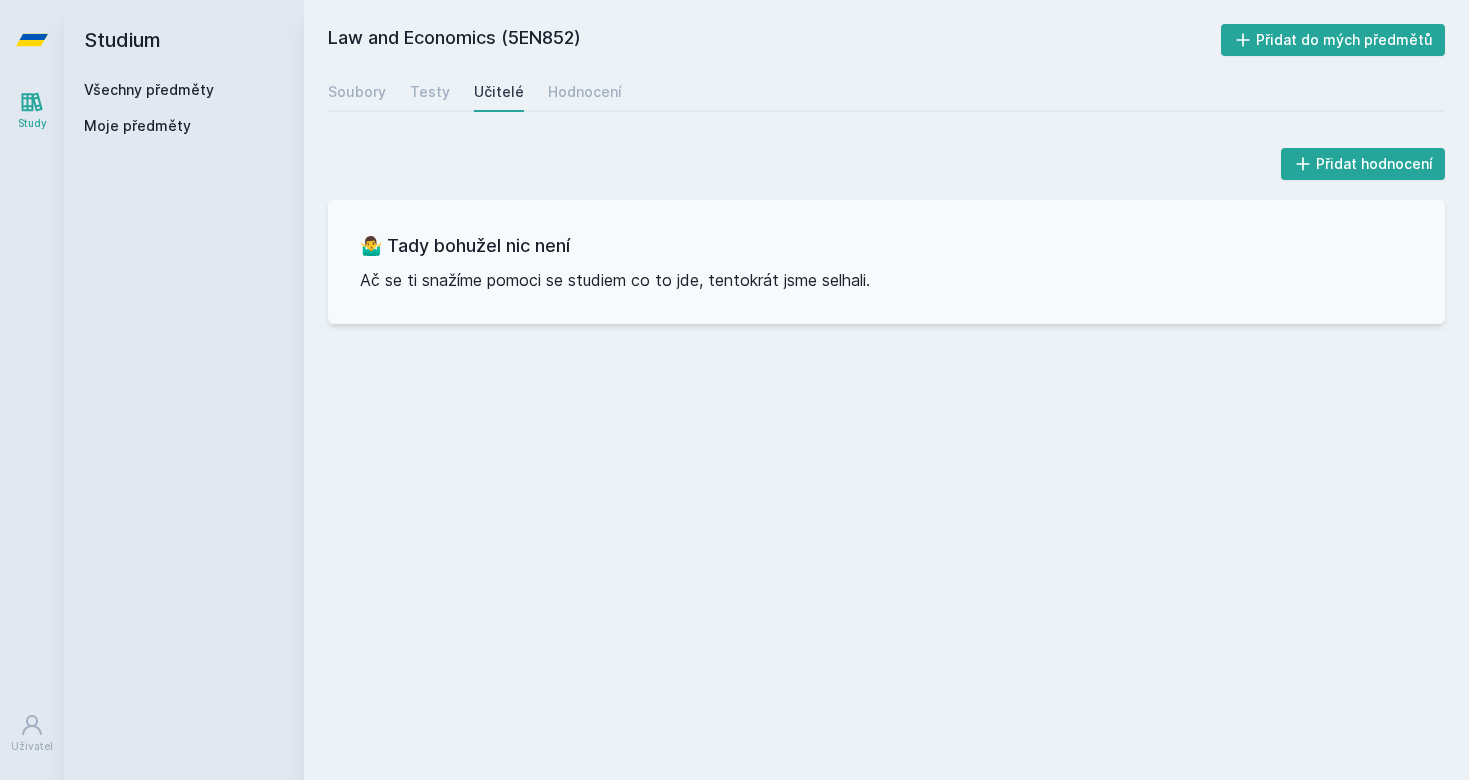 click on "Soubory
Testy
Učitelé
Hodnocení" at bounding box center (886, 92) 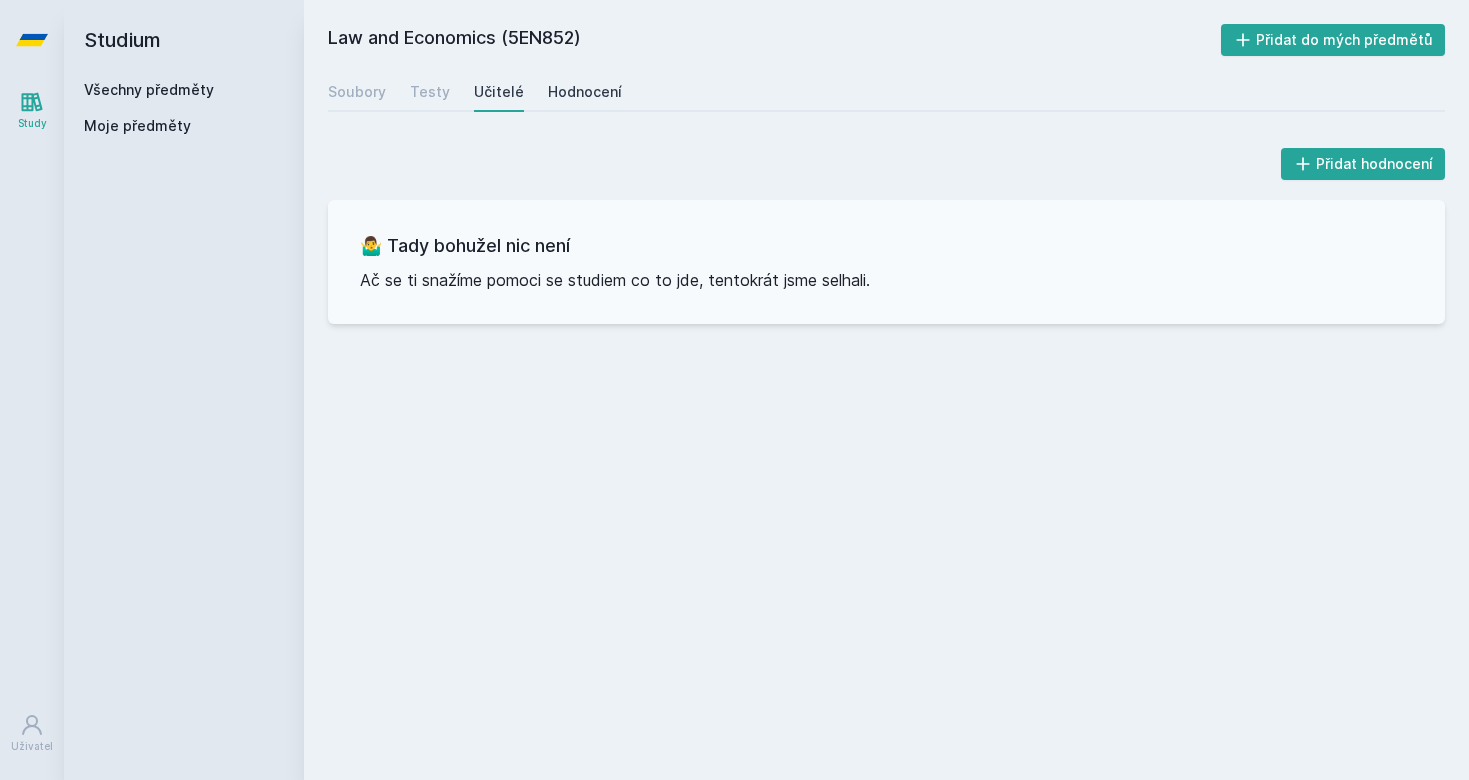 click on "Hodnocení" at bounding box center [585, 92] 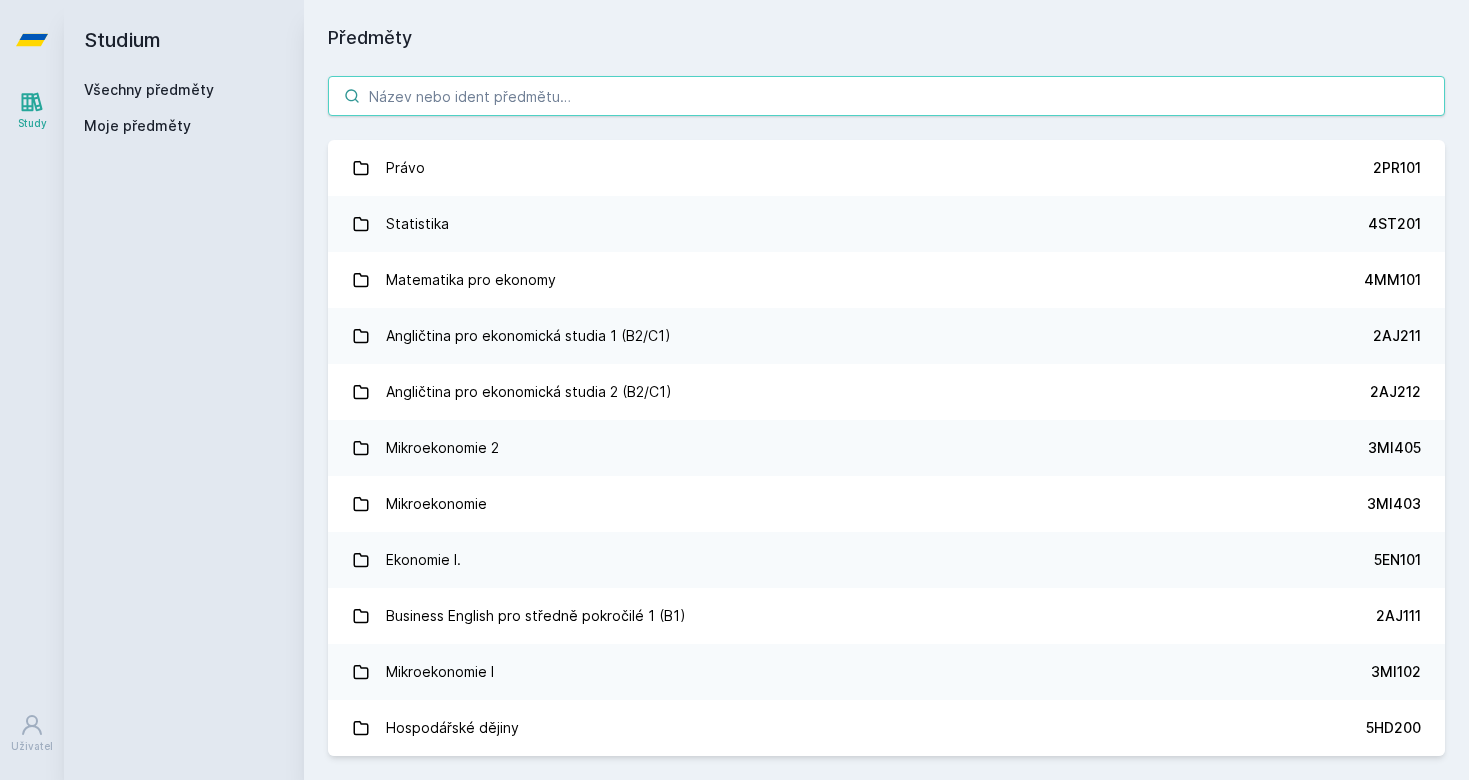 click at bounding box center [886, 96] 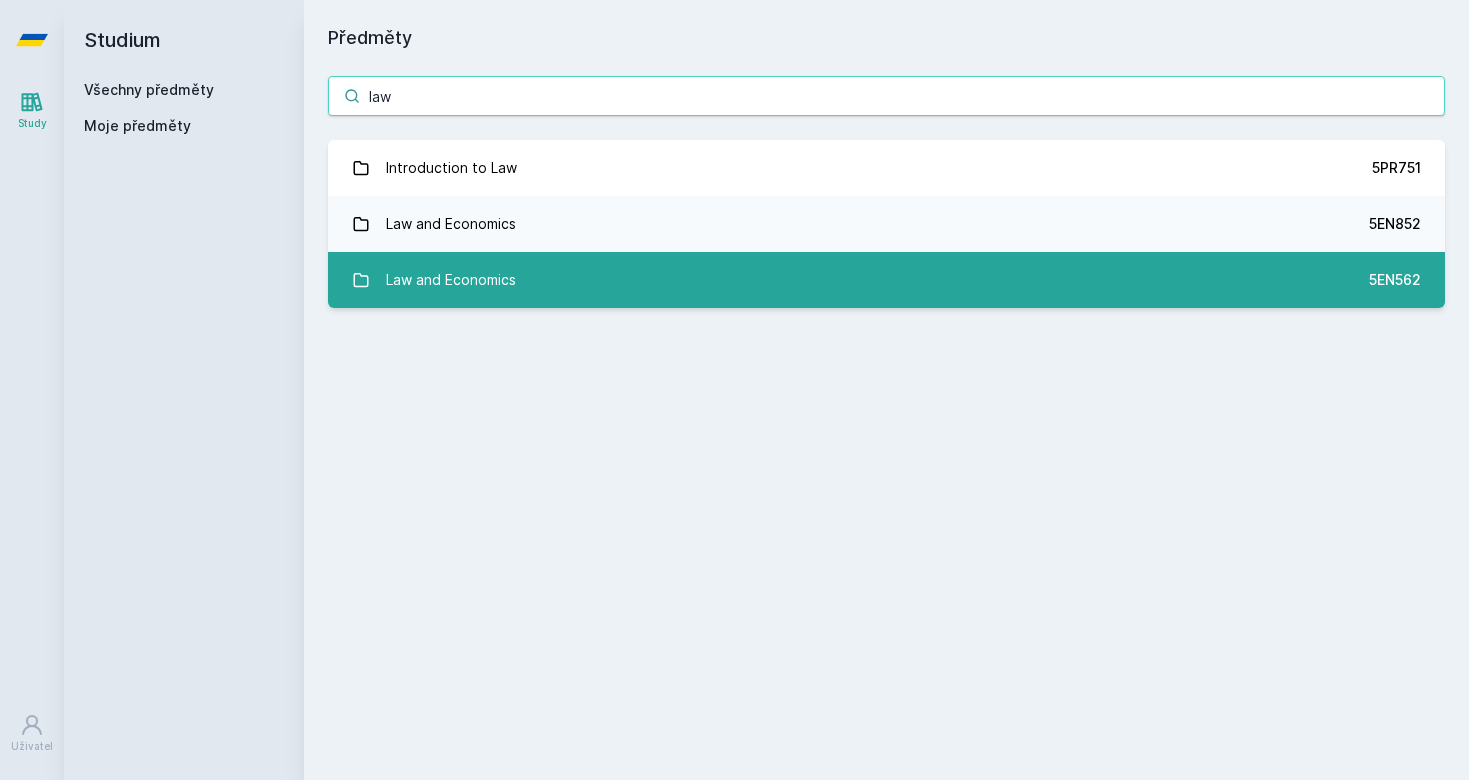 type on "law" 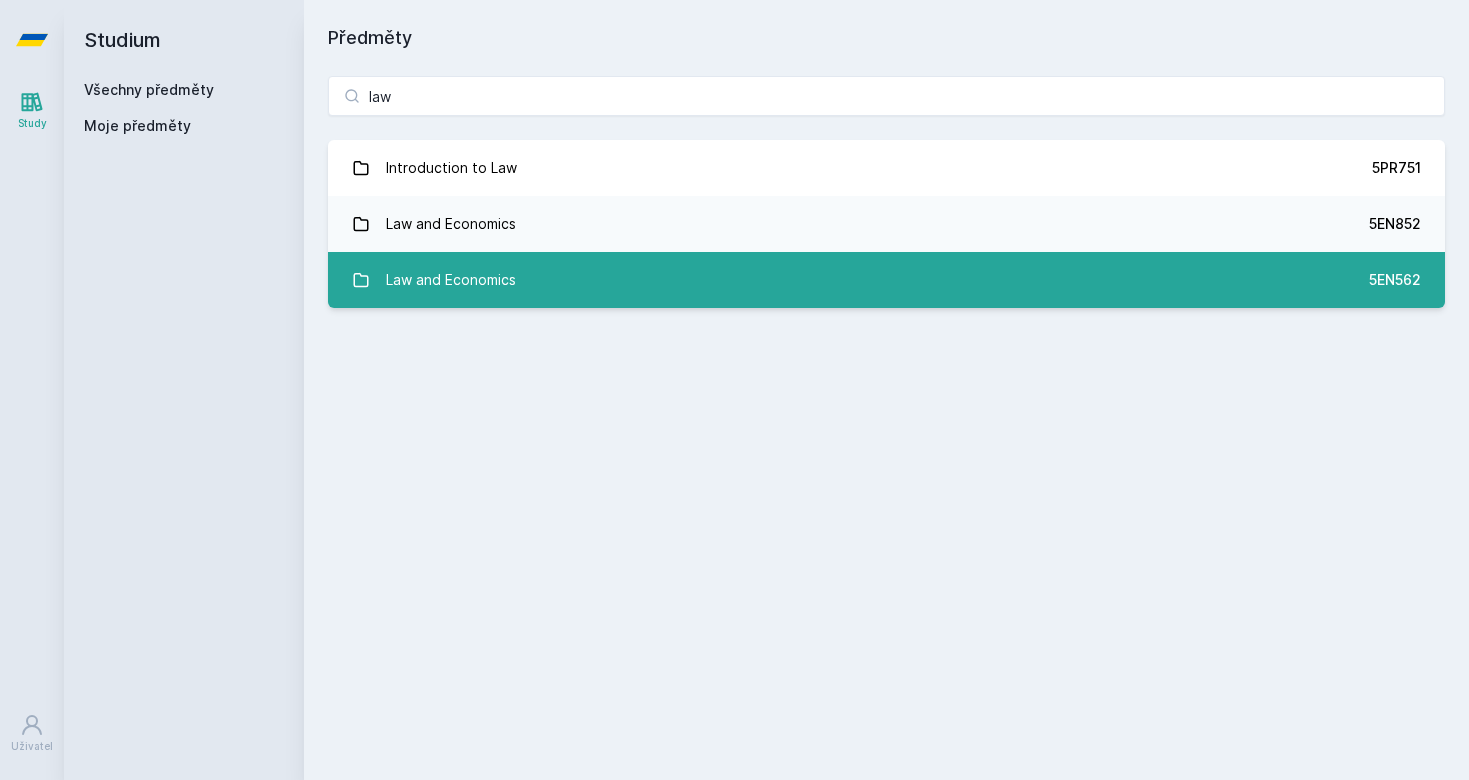click on "Law and Economics   5EN562" at bounding box center [886, 280] 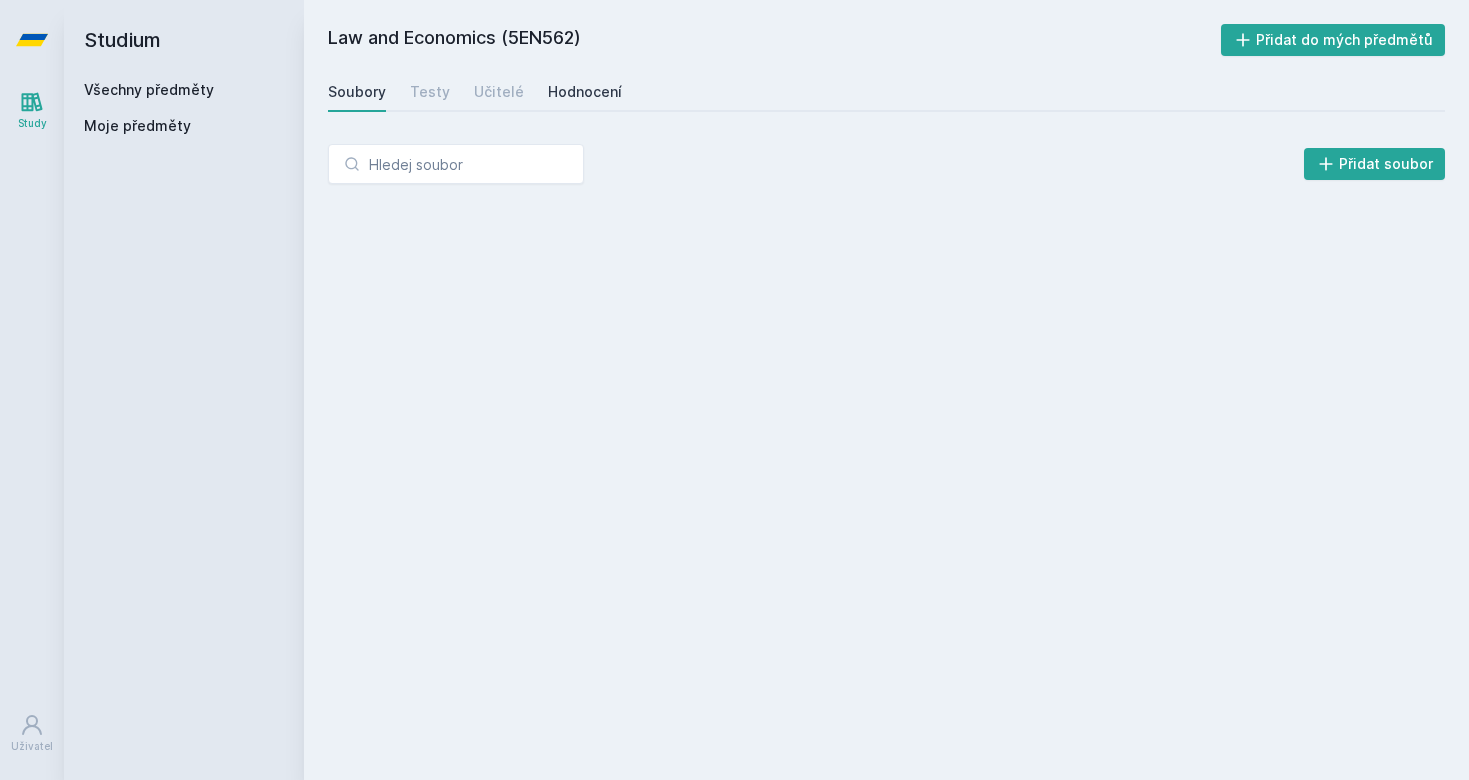 click on "Hodnocení" at bounding box center [585, 92] 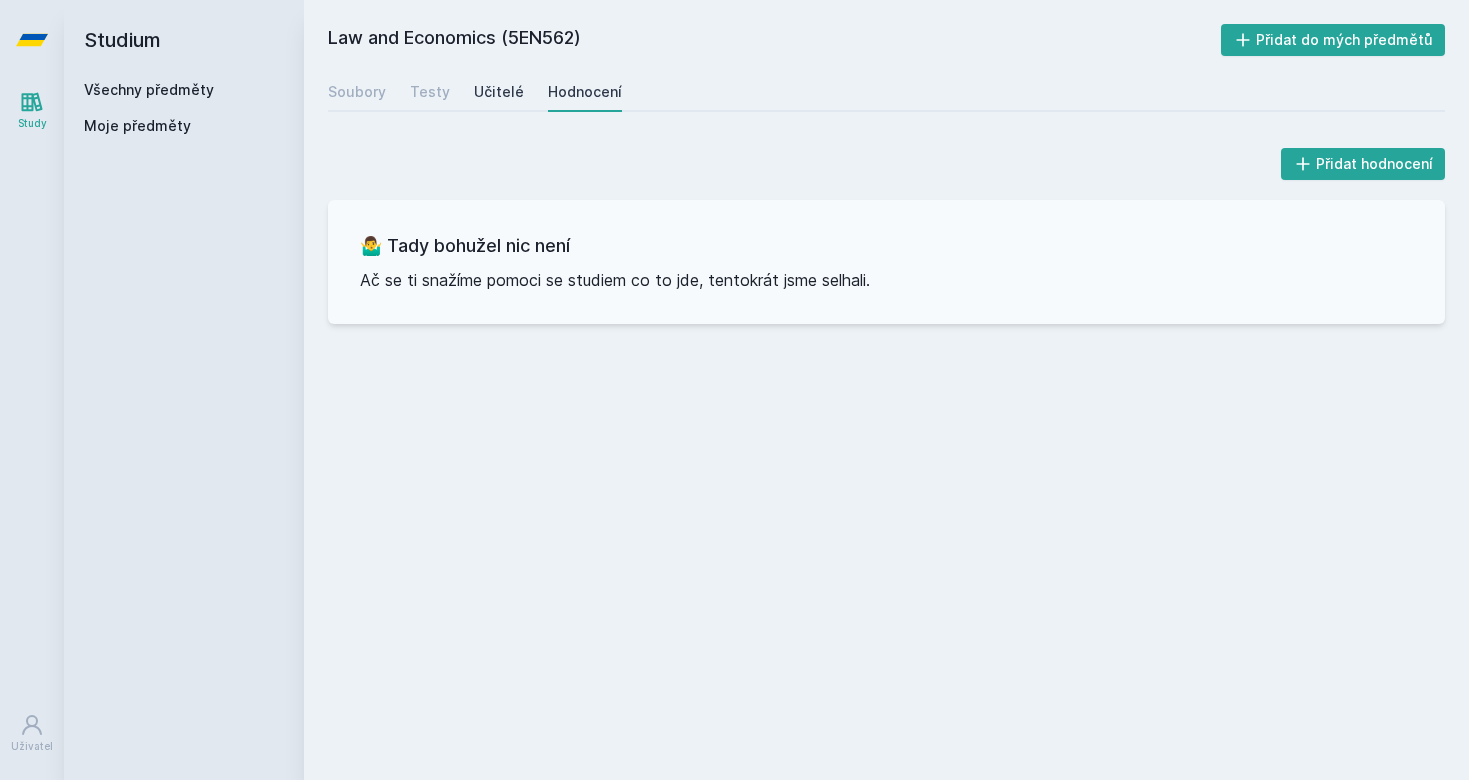 click on "Učitelé" at bounding box center (499, 92) 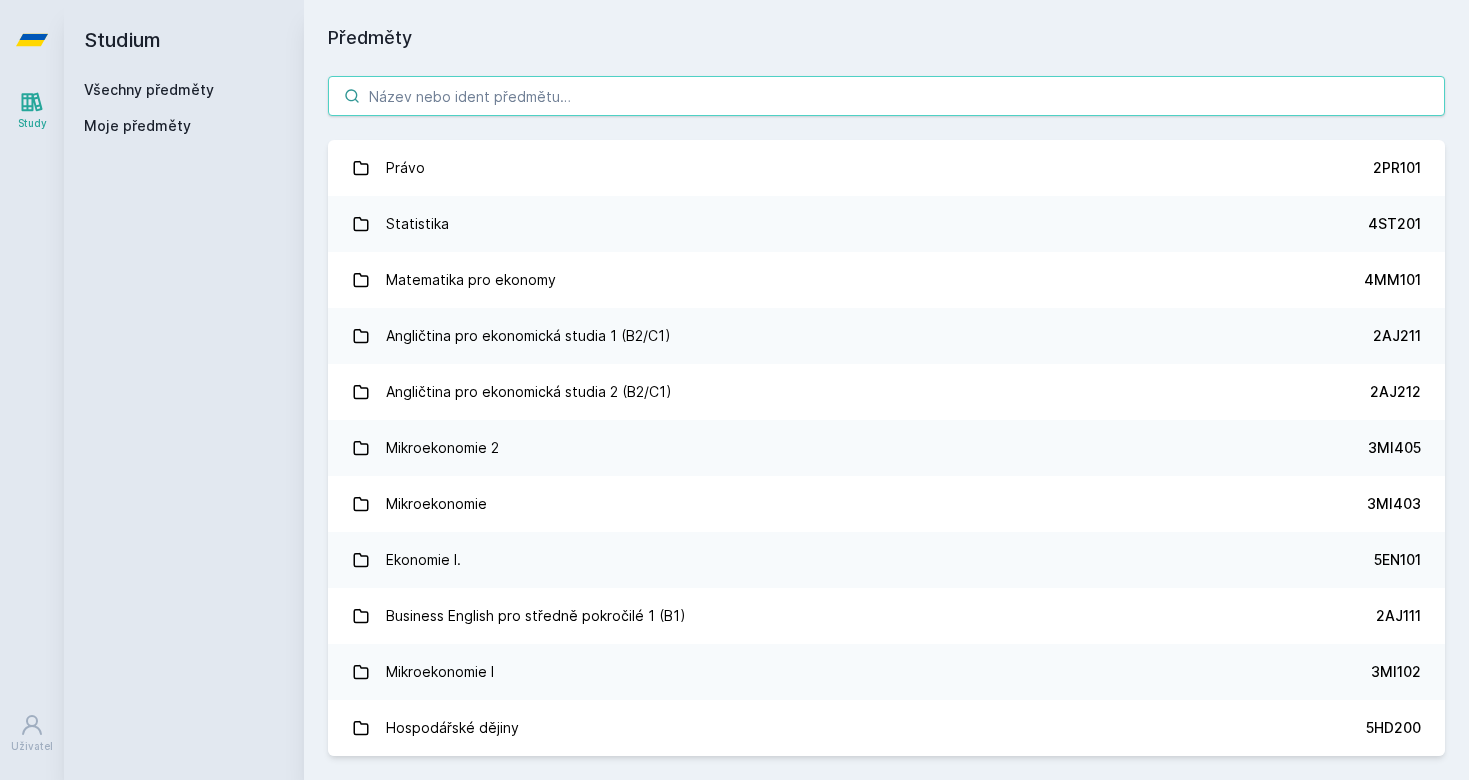click at bounding box center [886, 96] 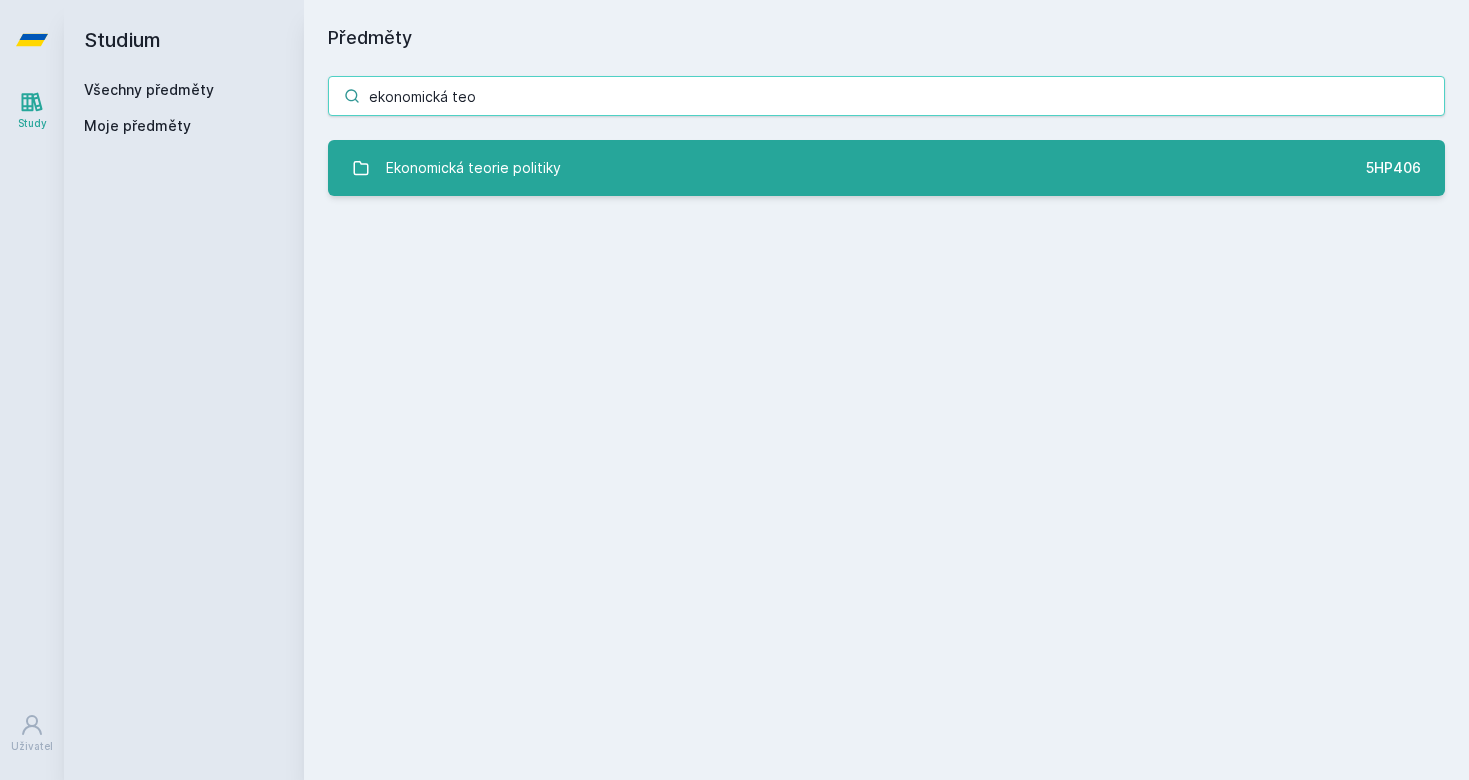 type on "ekonomická teo" 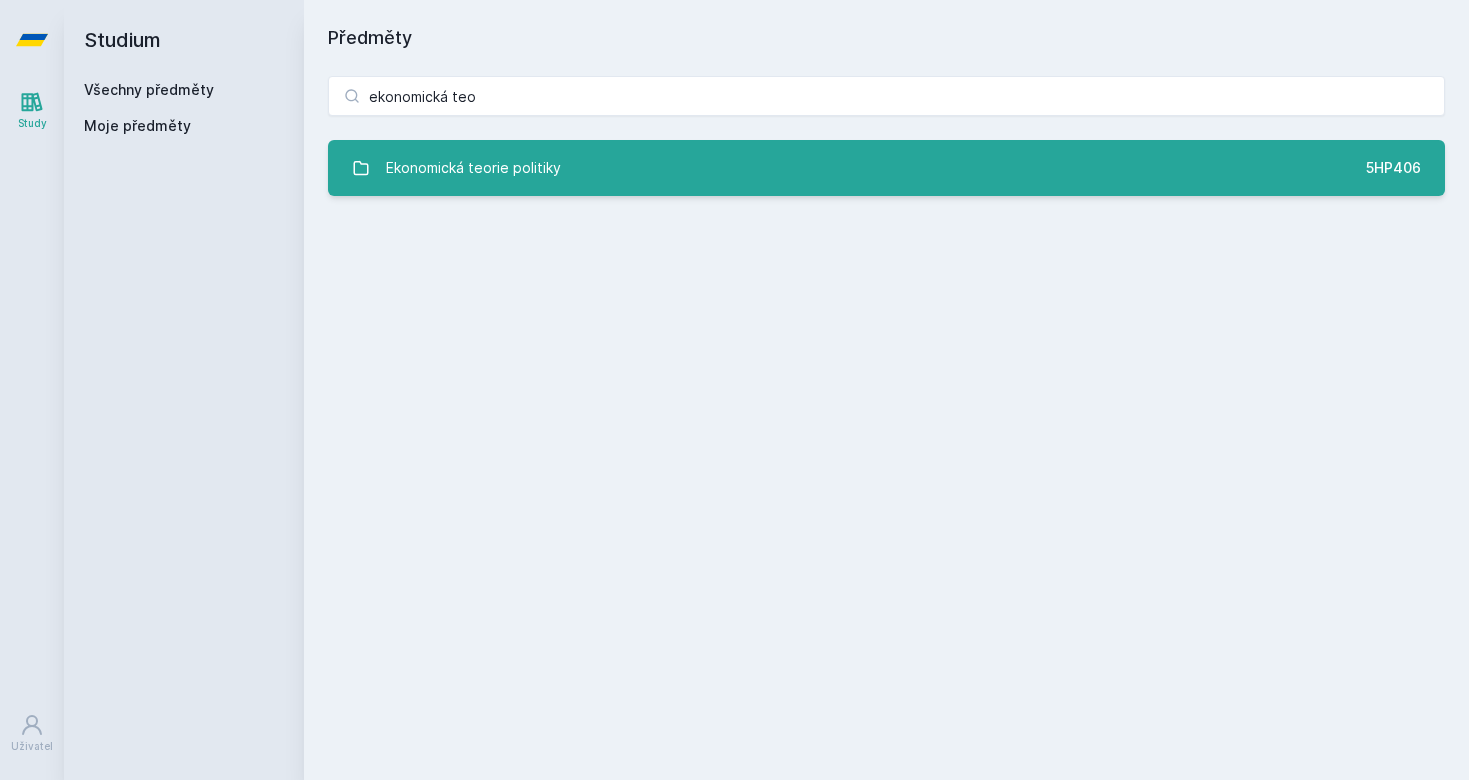 click on "Ekonomická teorie politiky   5HP406" at bounding box center [886, 168] 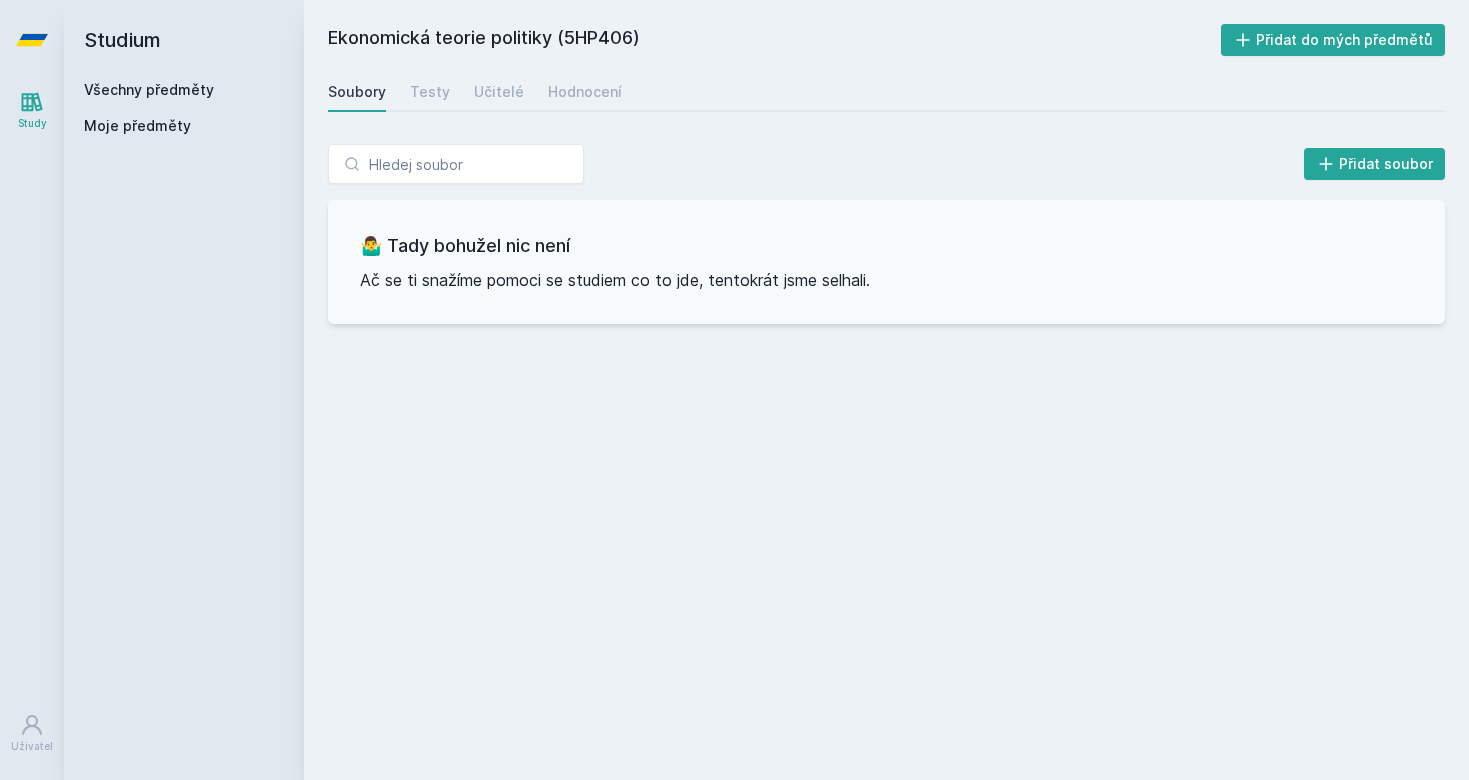 click on "Soubory
Testy
Učitelé
Hodnocení" at bounding box center [886, 92] 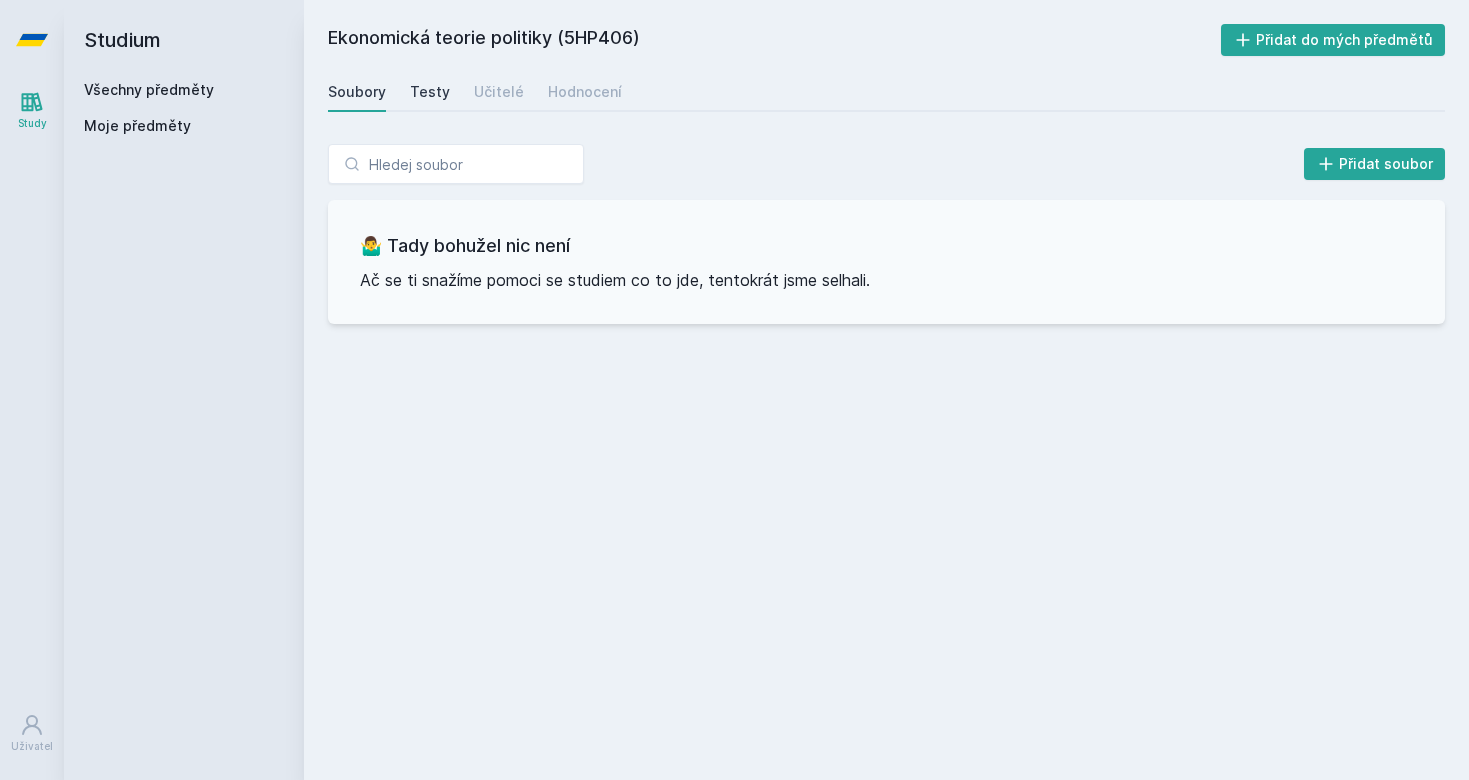 click on "Testy" at bounding box center (430, 92) 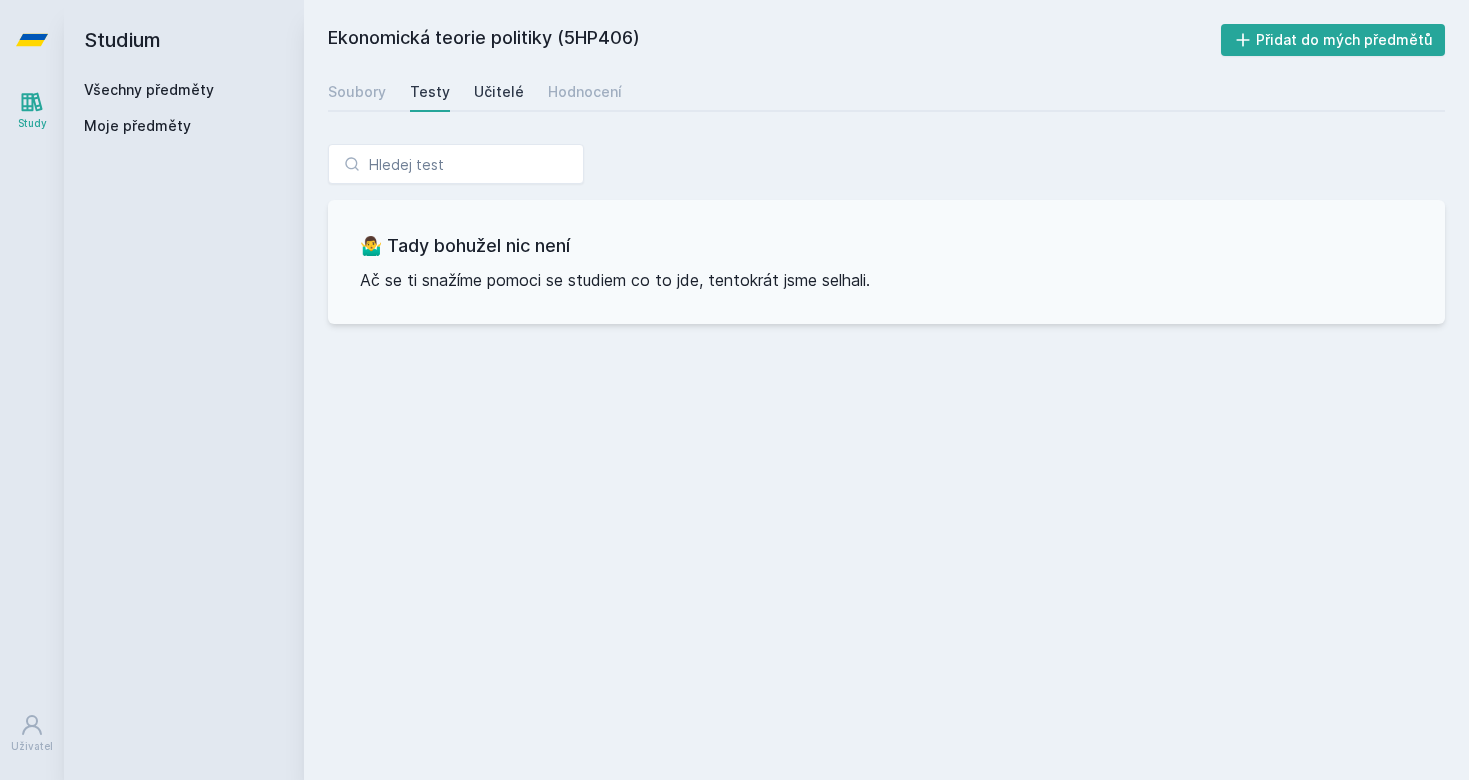 click on "Učitelé" at bounding box center (499, 92) 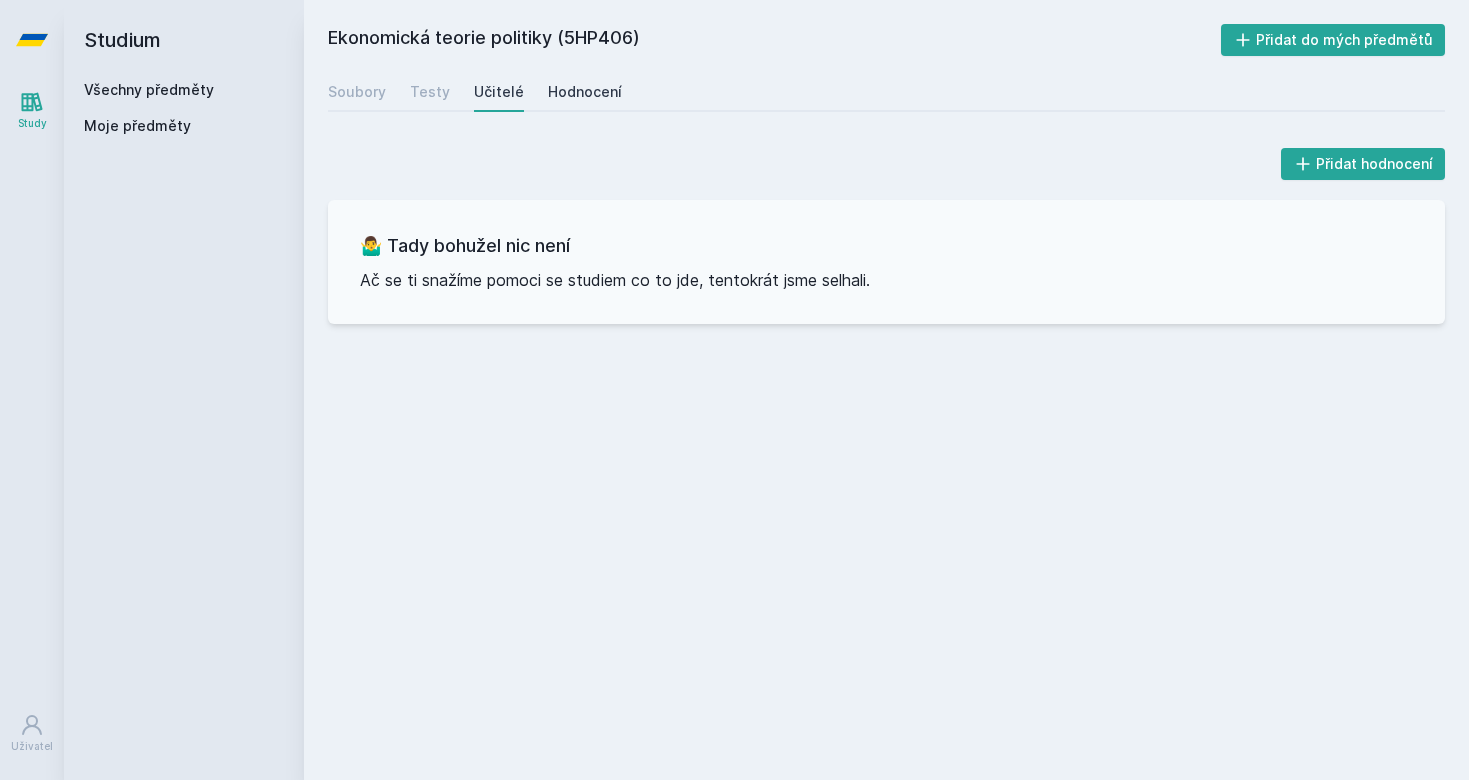 click on "Hodnocení" at bounding box center [585, 92] 